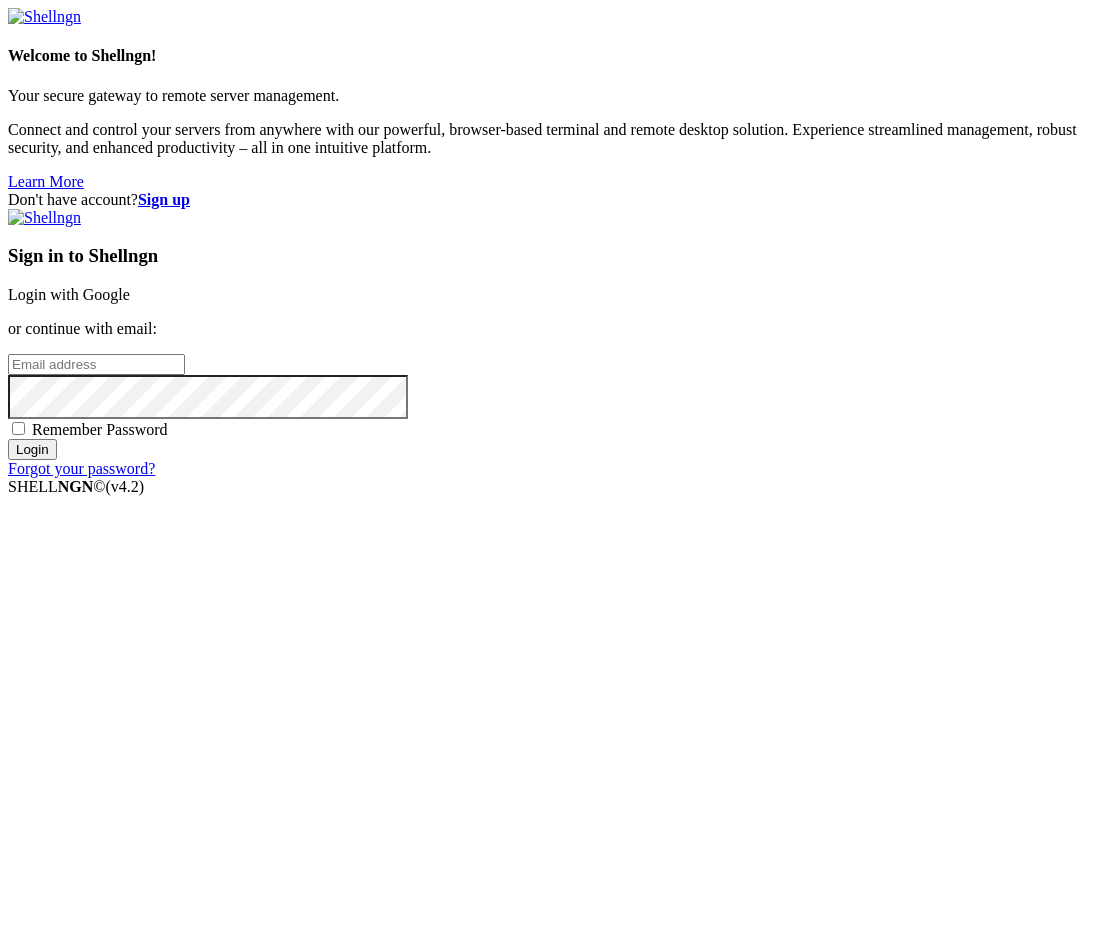 scroll, scrollTop: 0, scrollLeft: 0, axis: both 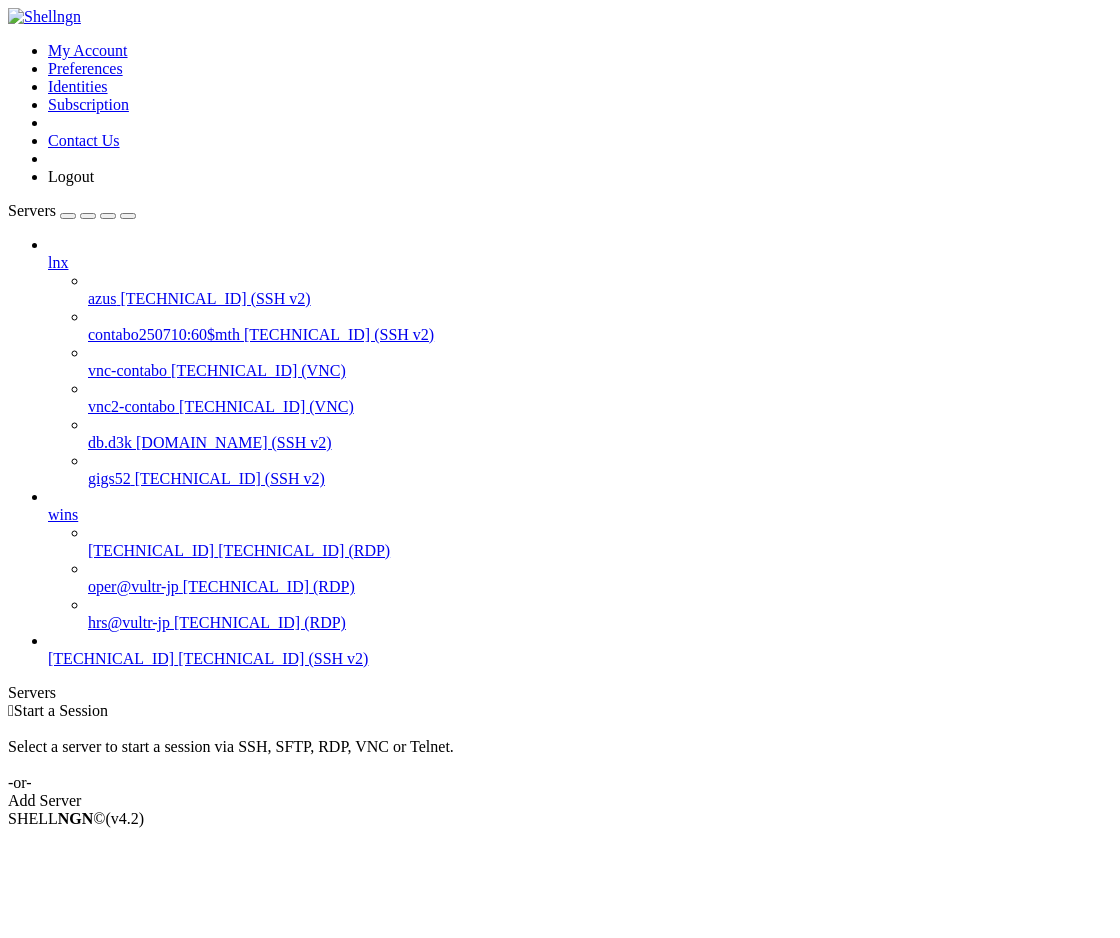 click on "contabo250710:60$mth" at bounding box center (164, 334) 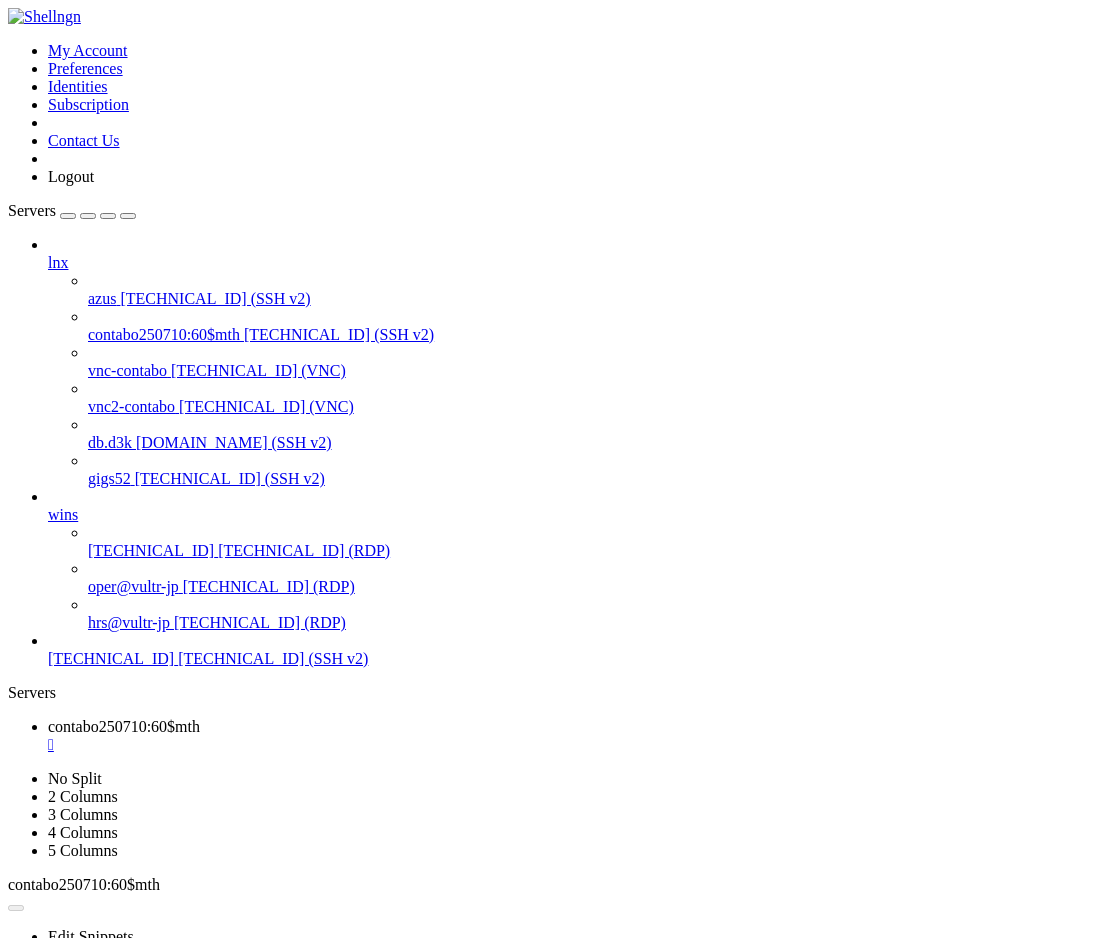 scroll, scrollTop: 0, scrollLeft: 0, axis: both 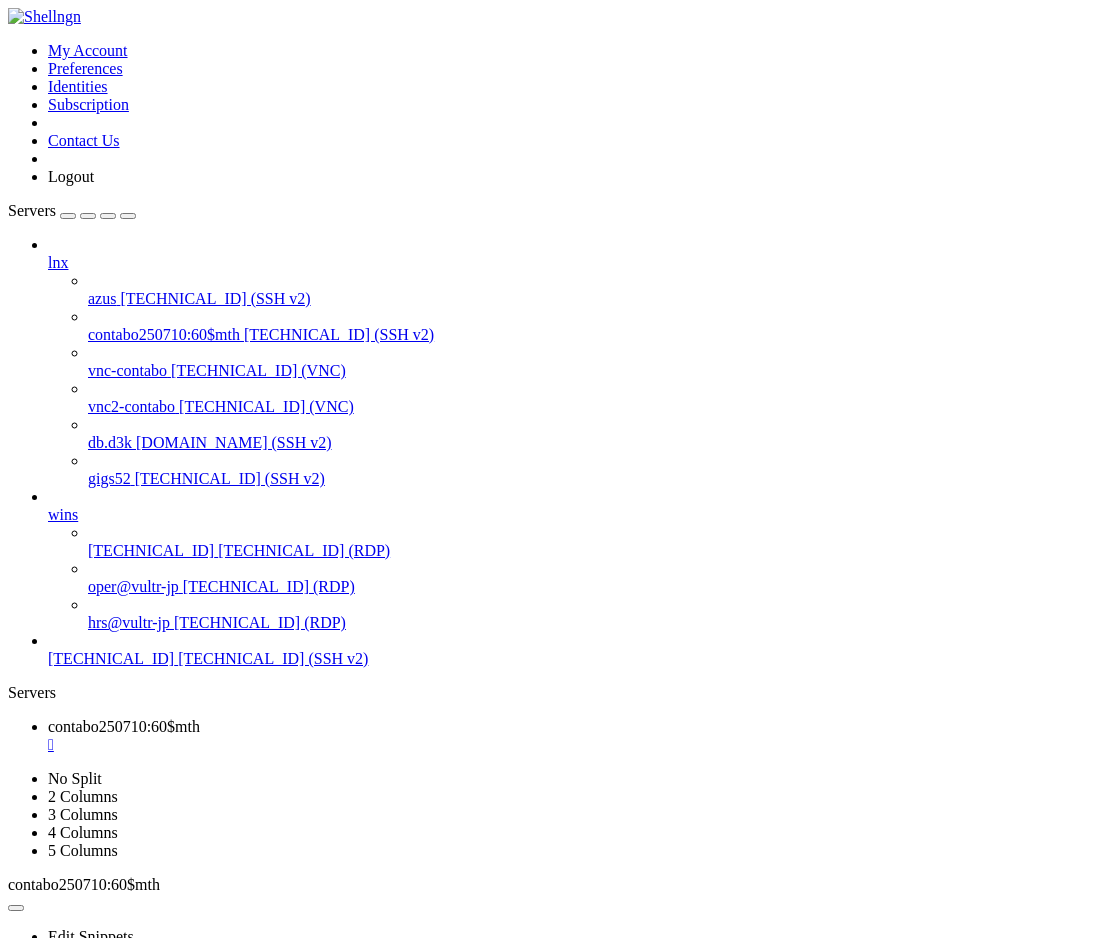 type 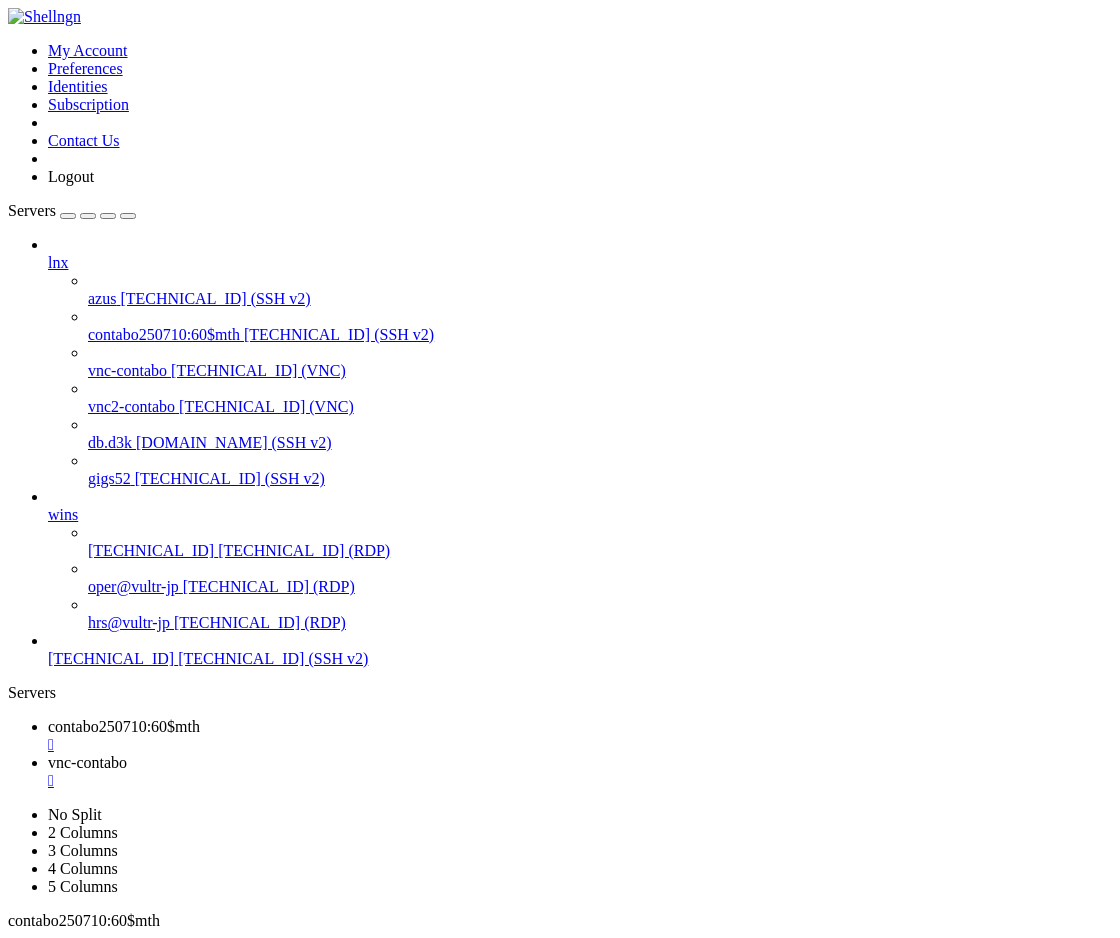 scroll, scrollTop: 0, scrollLeft: 0, axis: both 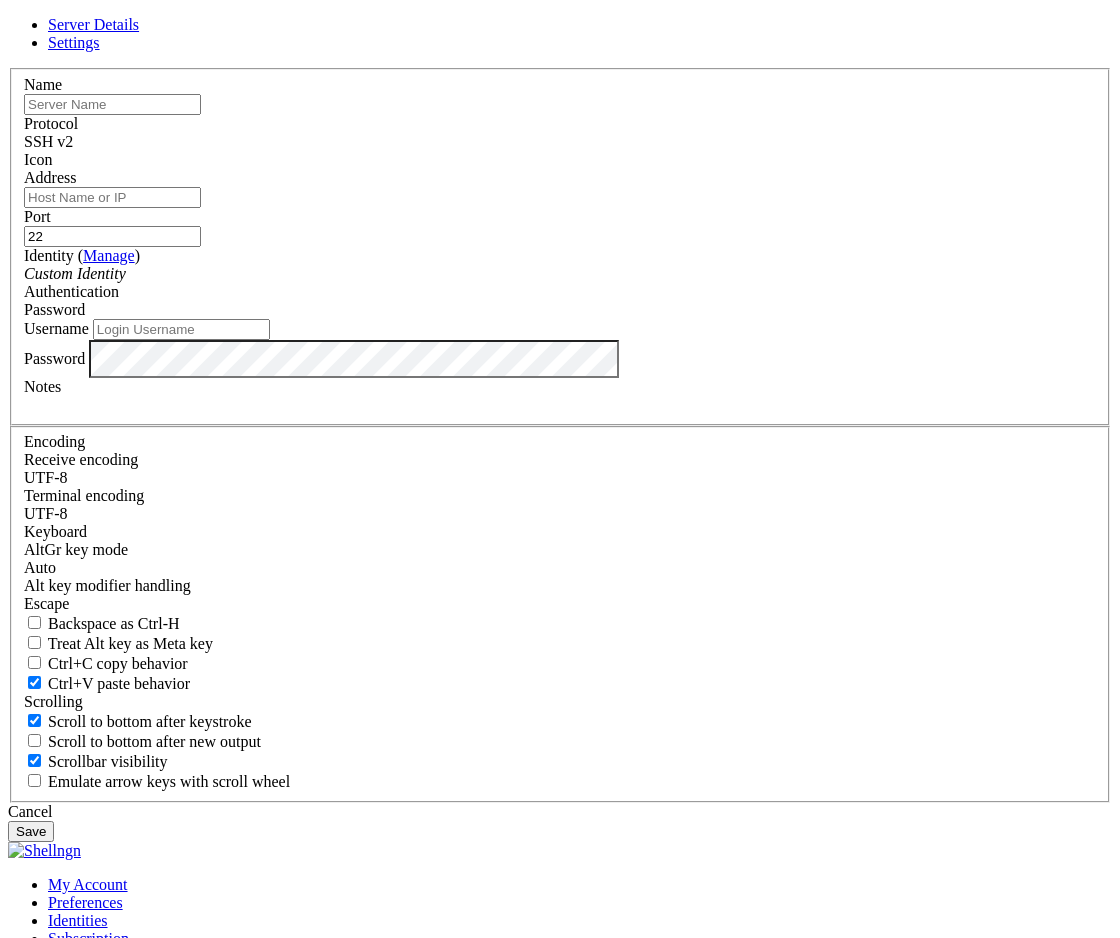 click on "Username" at bounding box center [181, 329] 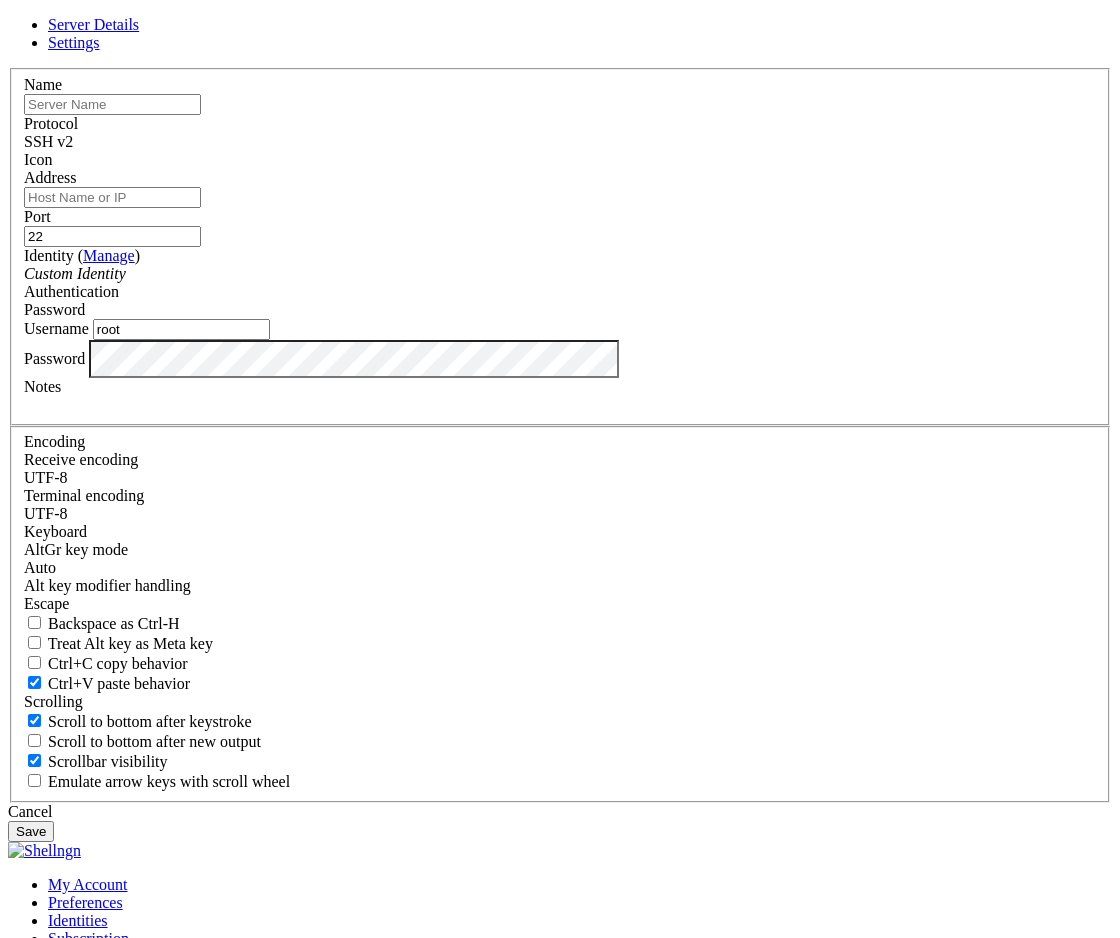type on "root" 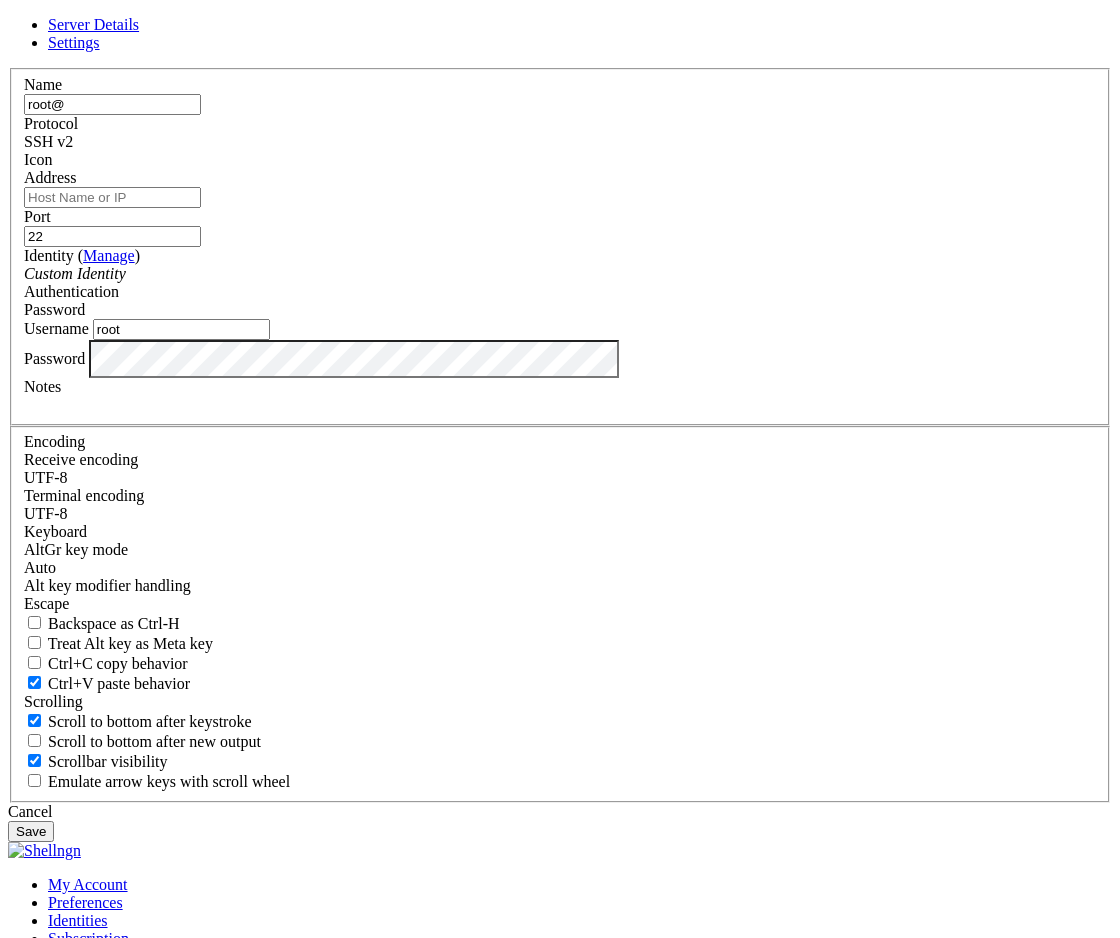 type on "root@" 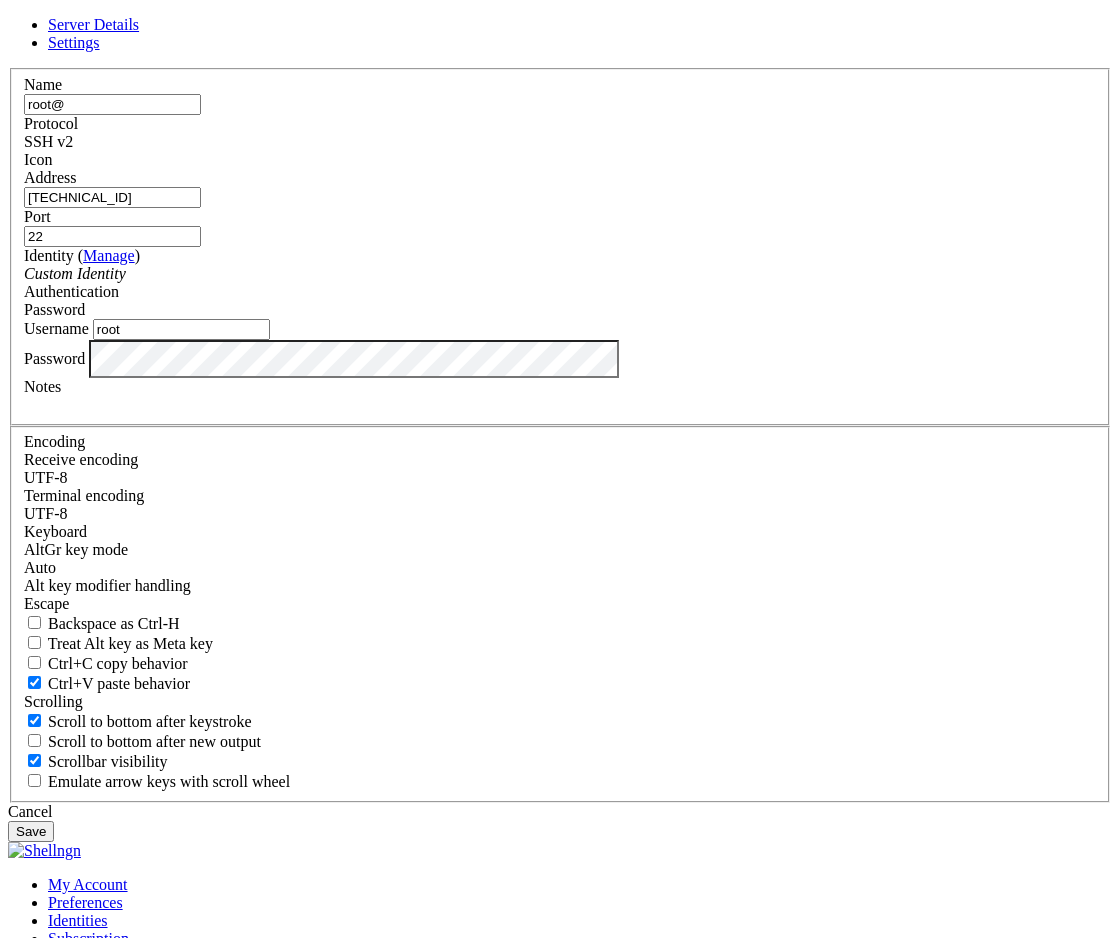 type on "192.249.127.182" 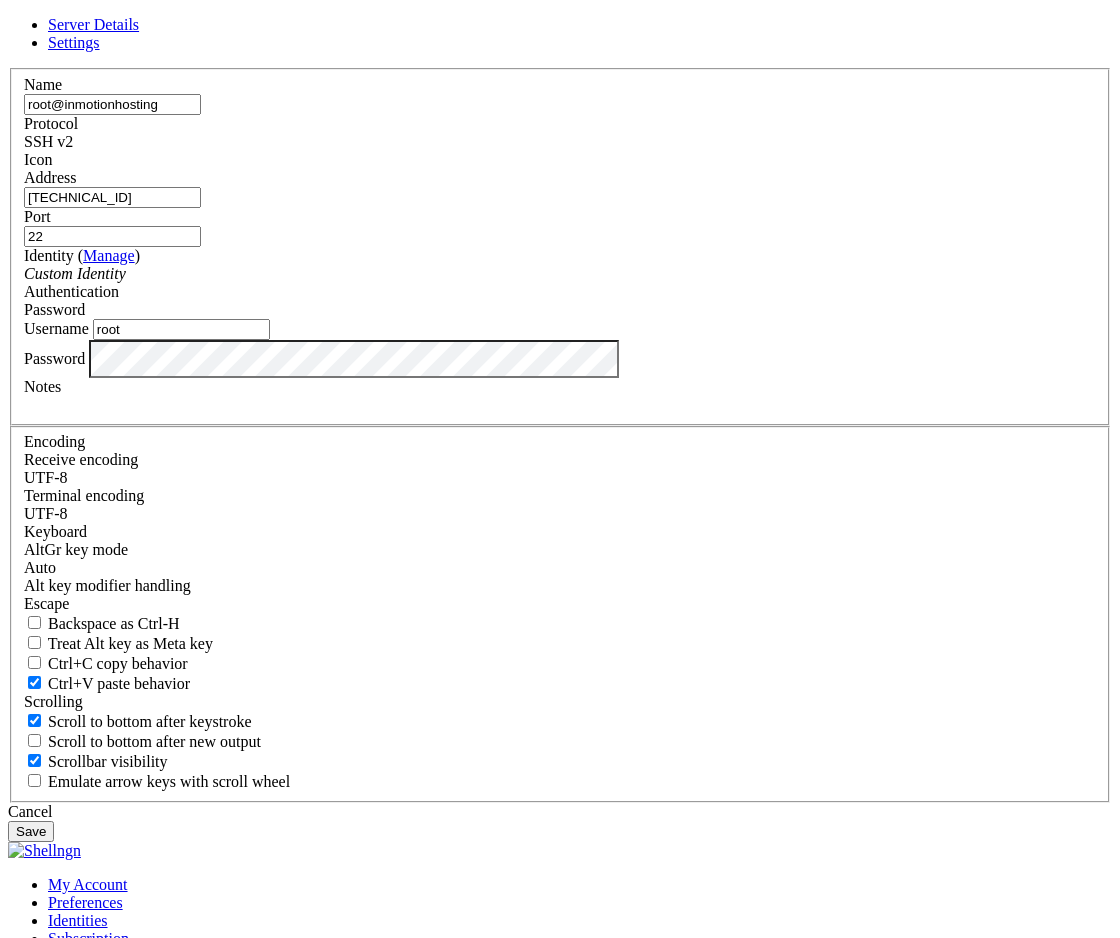 type on "root@inmotionhosting" 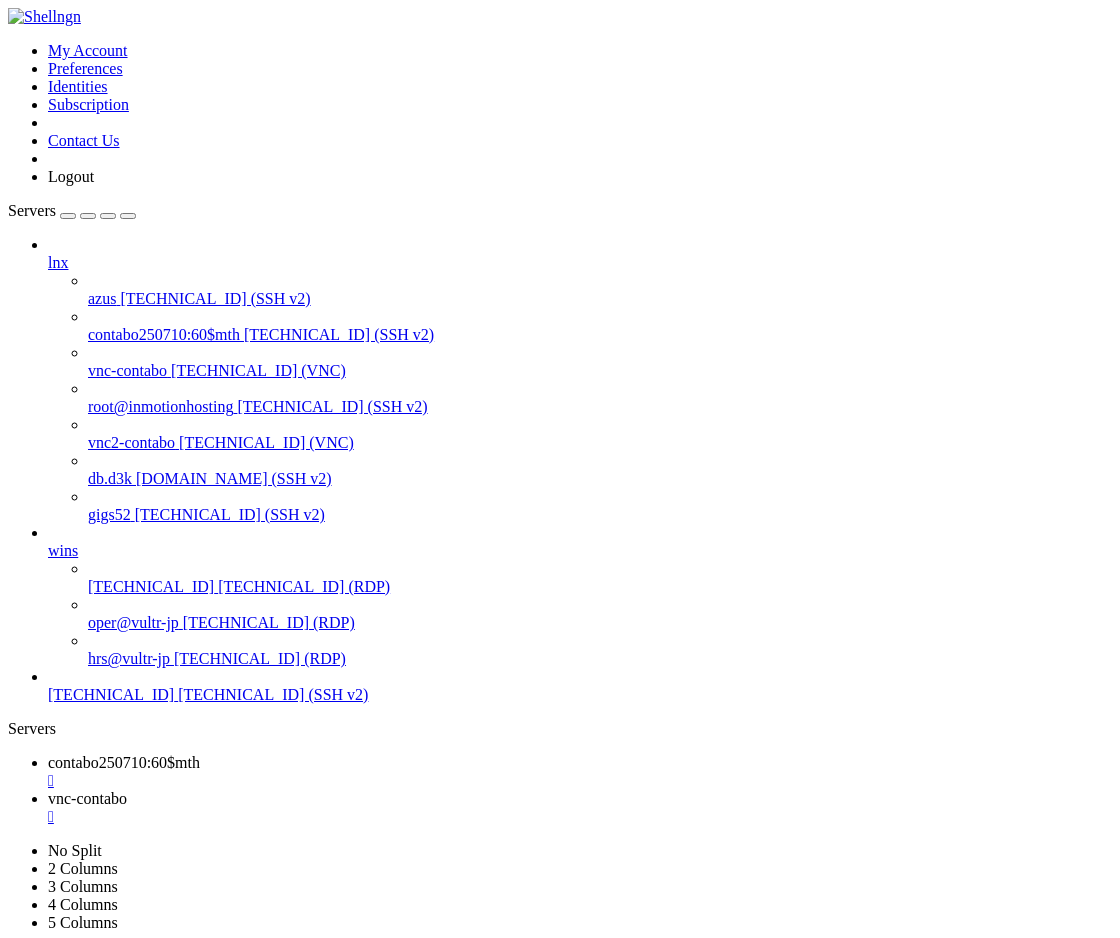 click on "[TECHNICAL_ID] (SSH v2)" at bounding box center (332, 406) 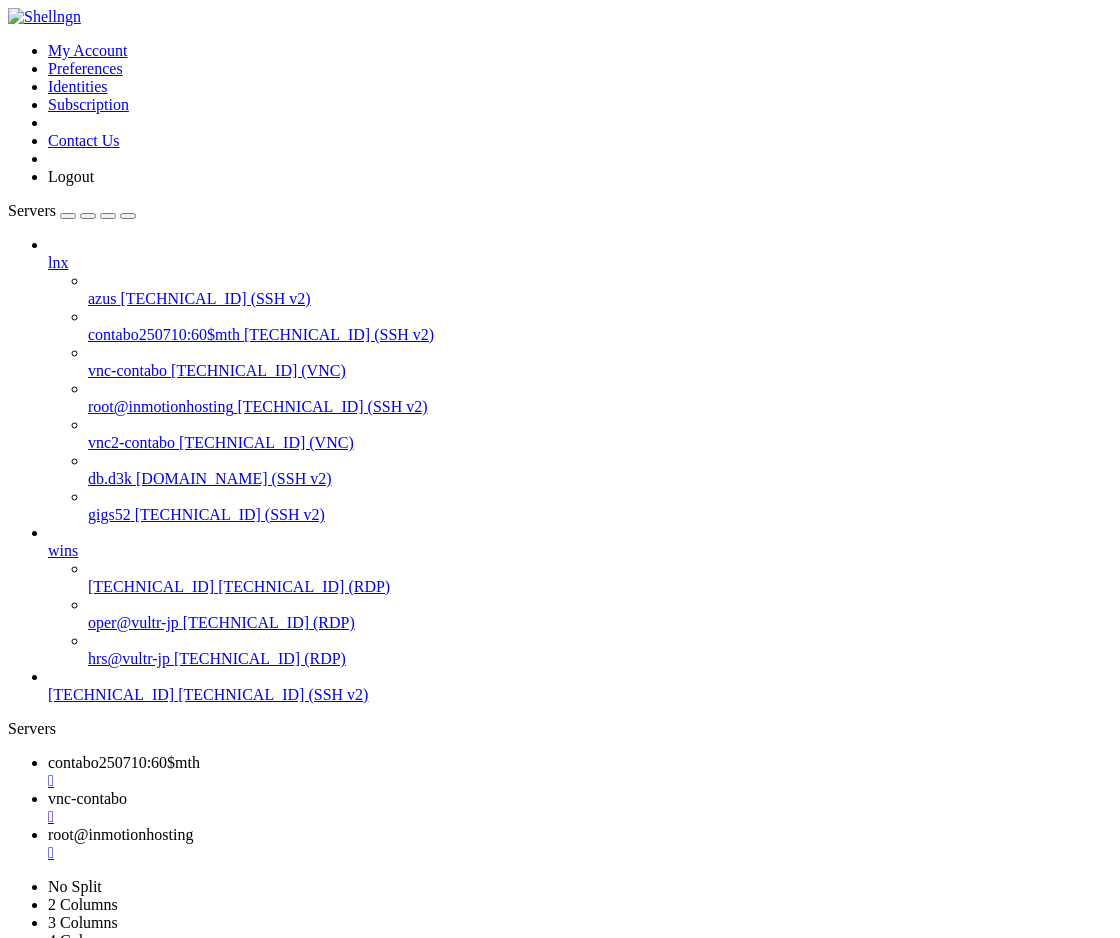 scroll, scrollTop: 0, scrollLeft: 0, axis: both 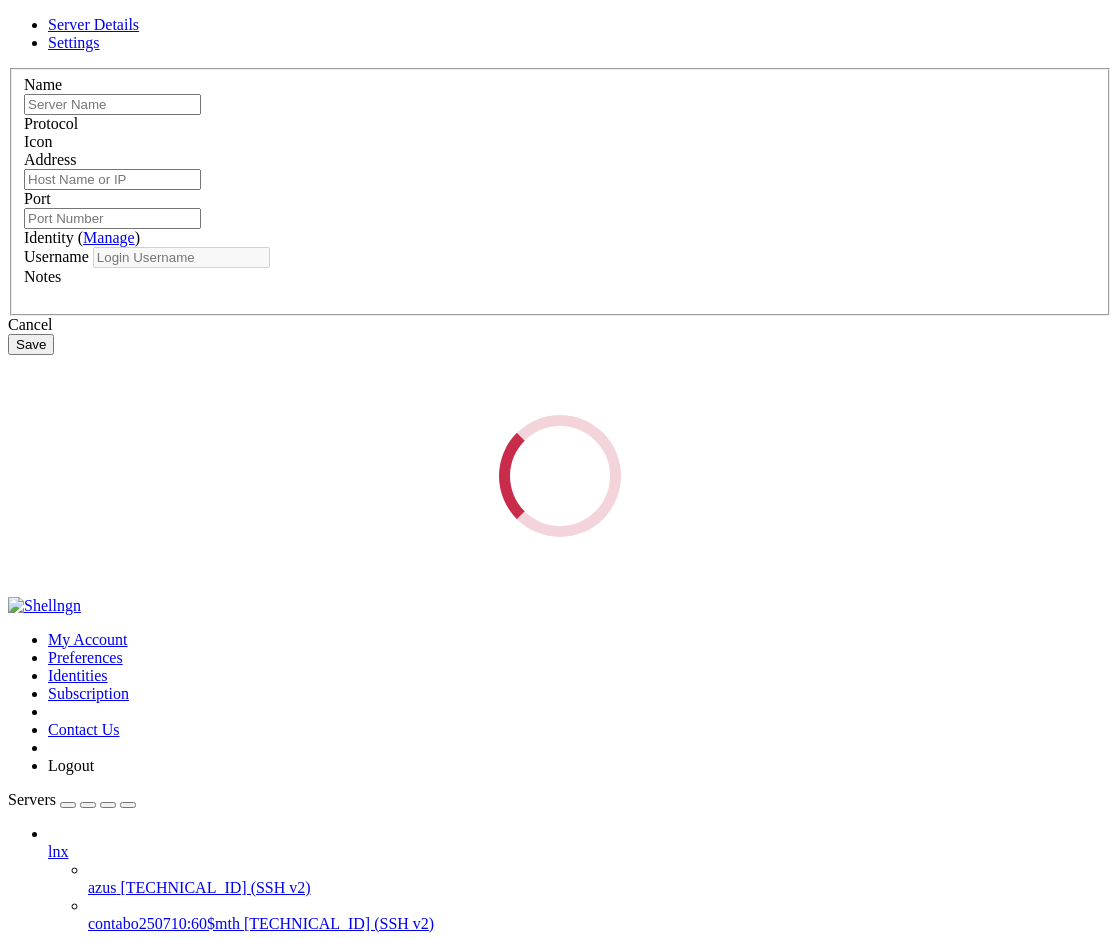 type on "root@inmotionhosting" 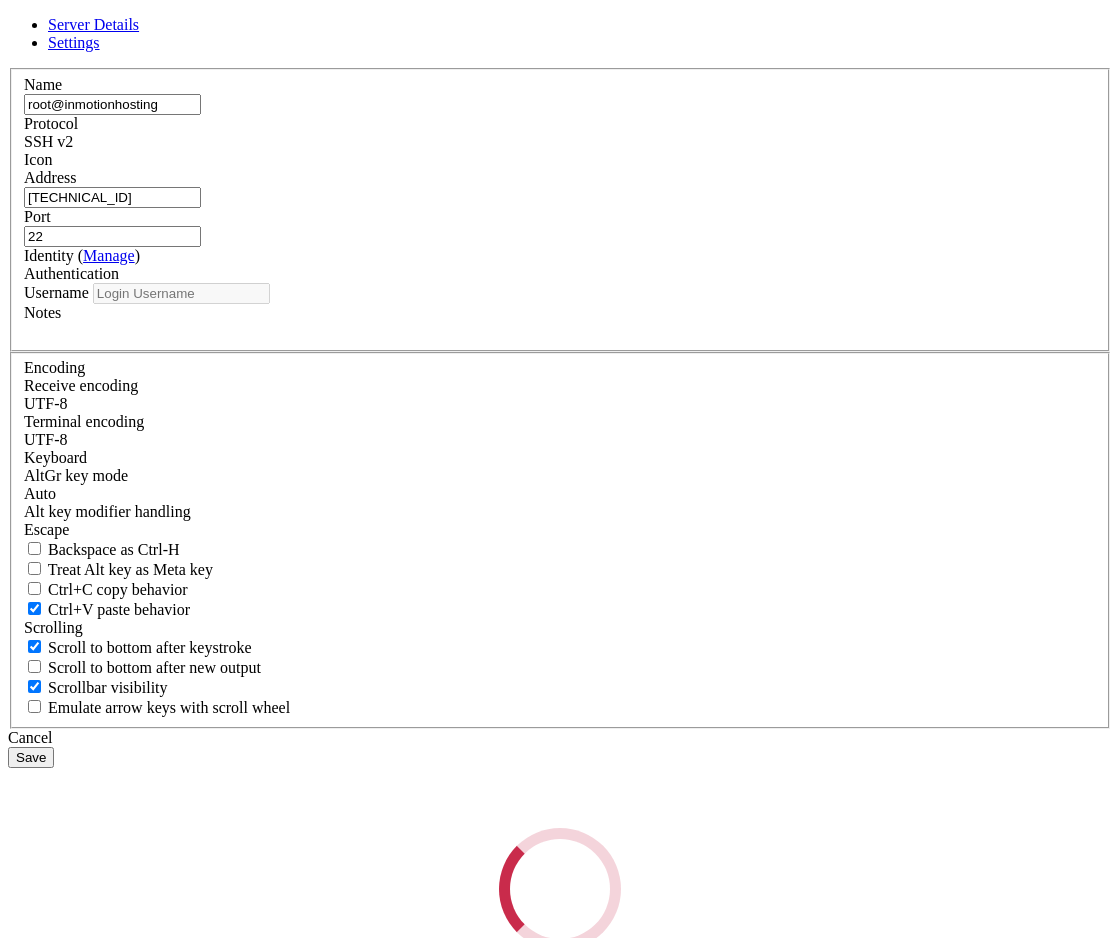 type on "root" 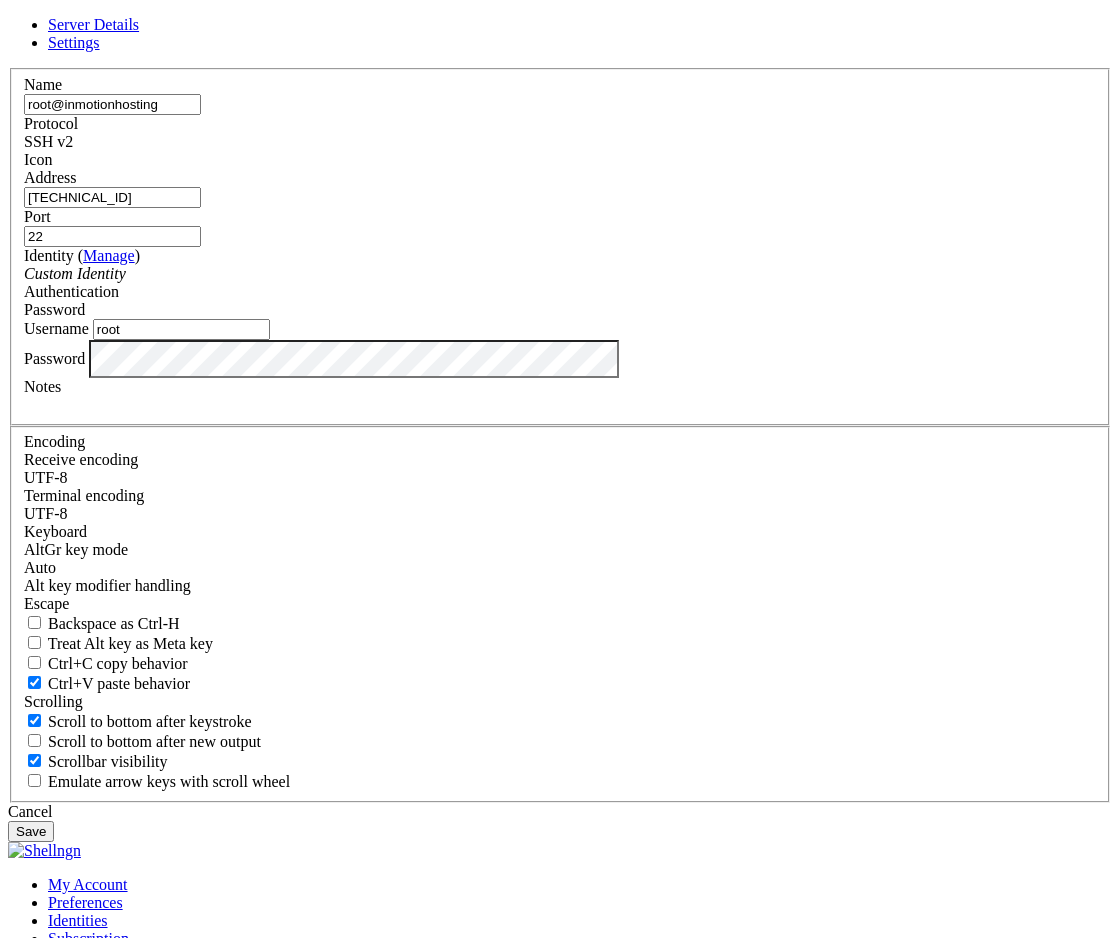click on "Custom Identity" at bounding box center (560, 274) 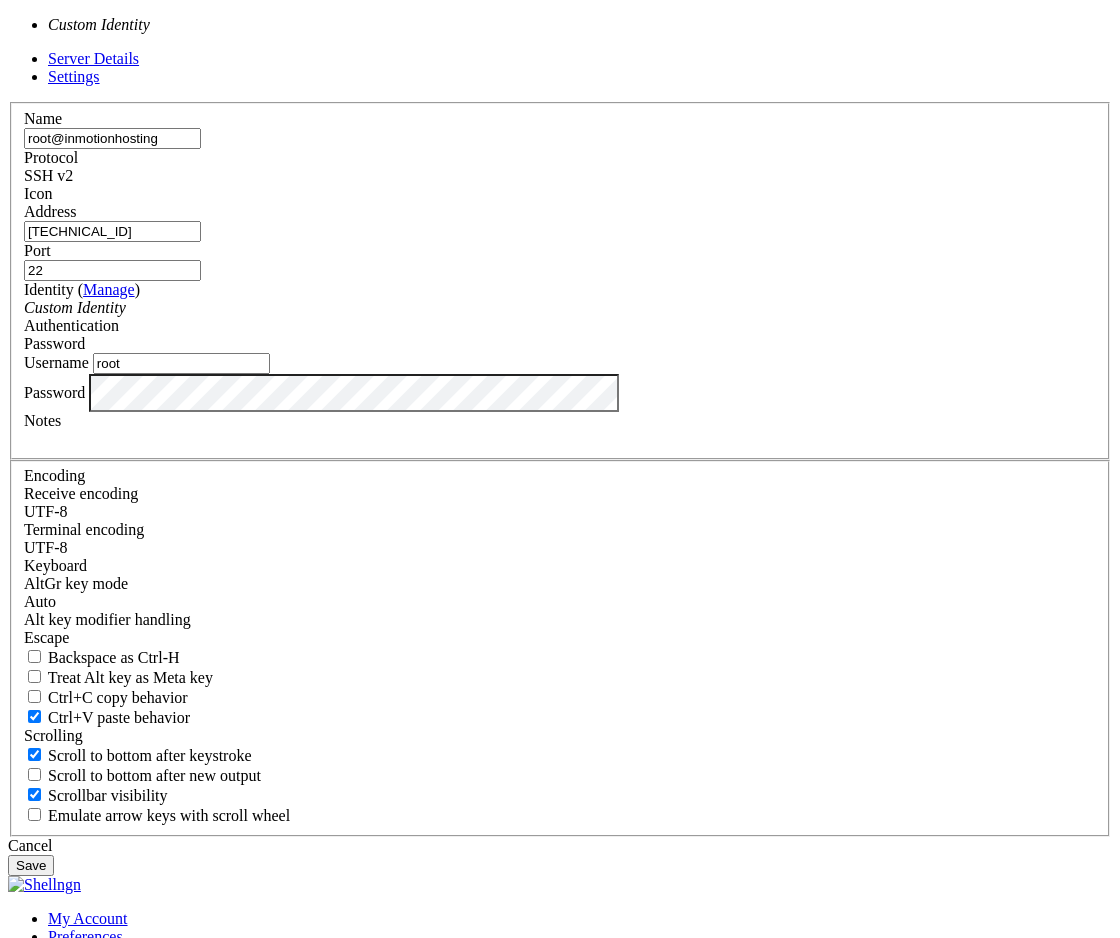 click on "Cancel" at bounding box center [560, 846] 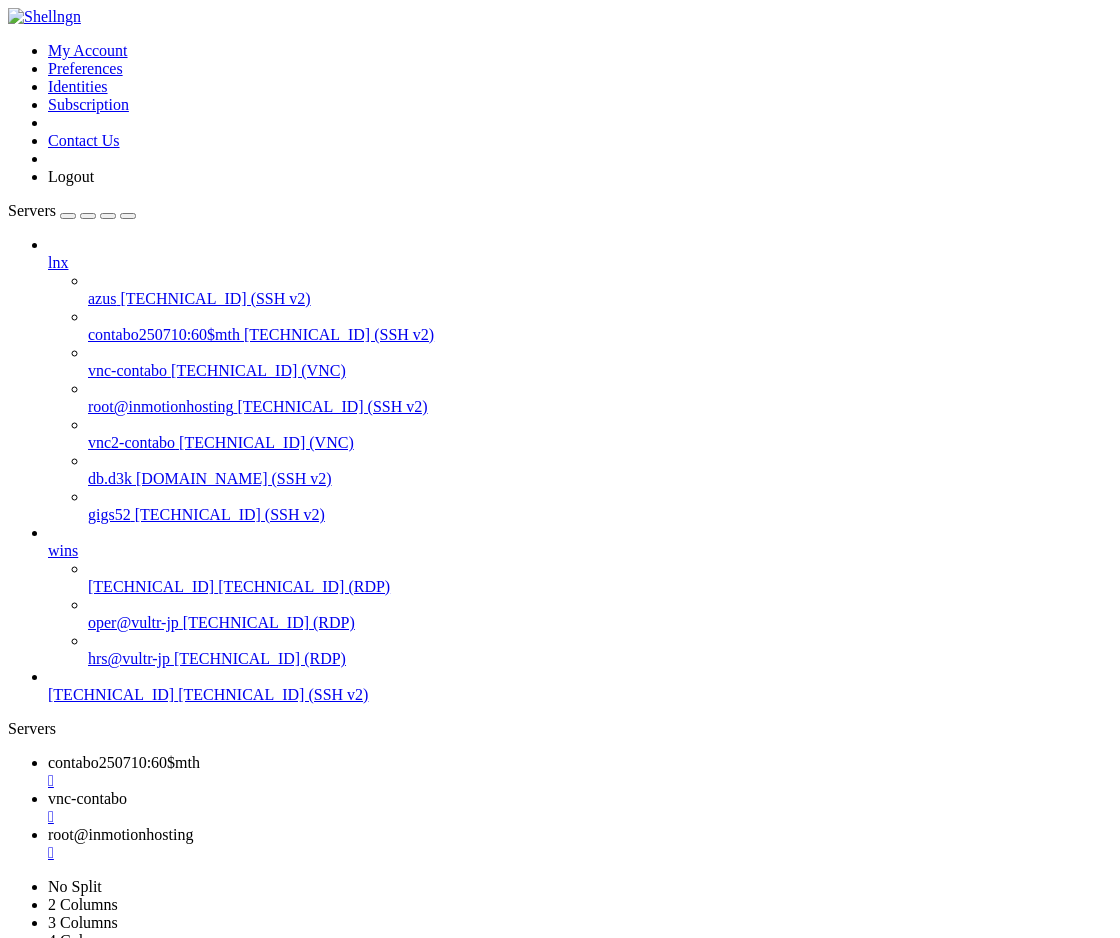 click at bounding box center (8, 42) 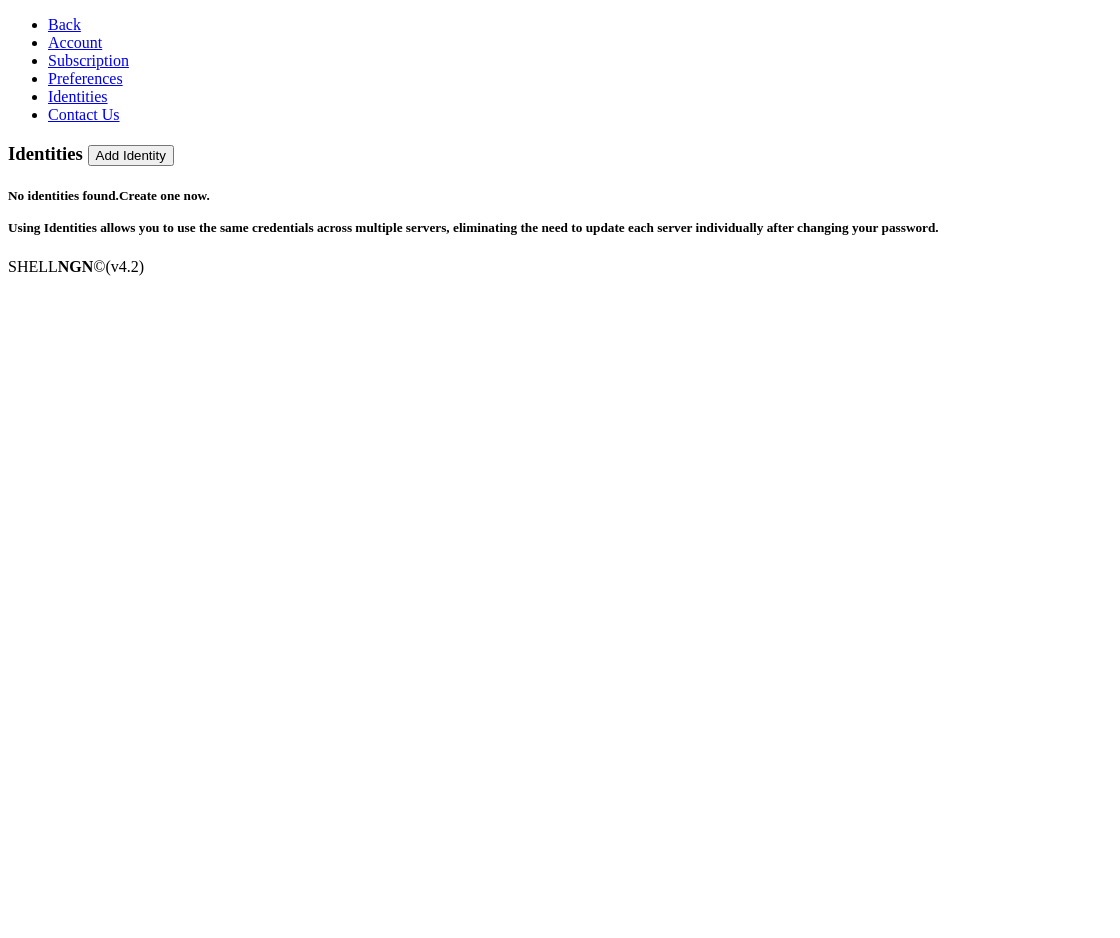 click on "Add Identity" at bounding box center (131, 155) 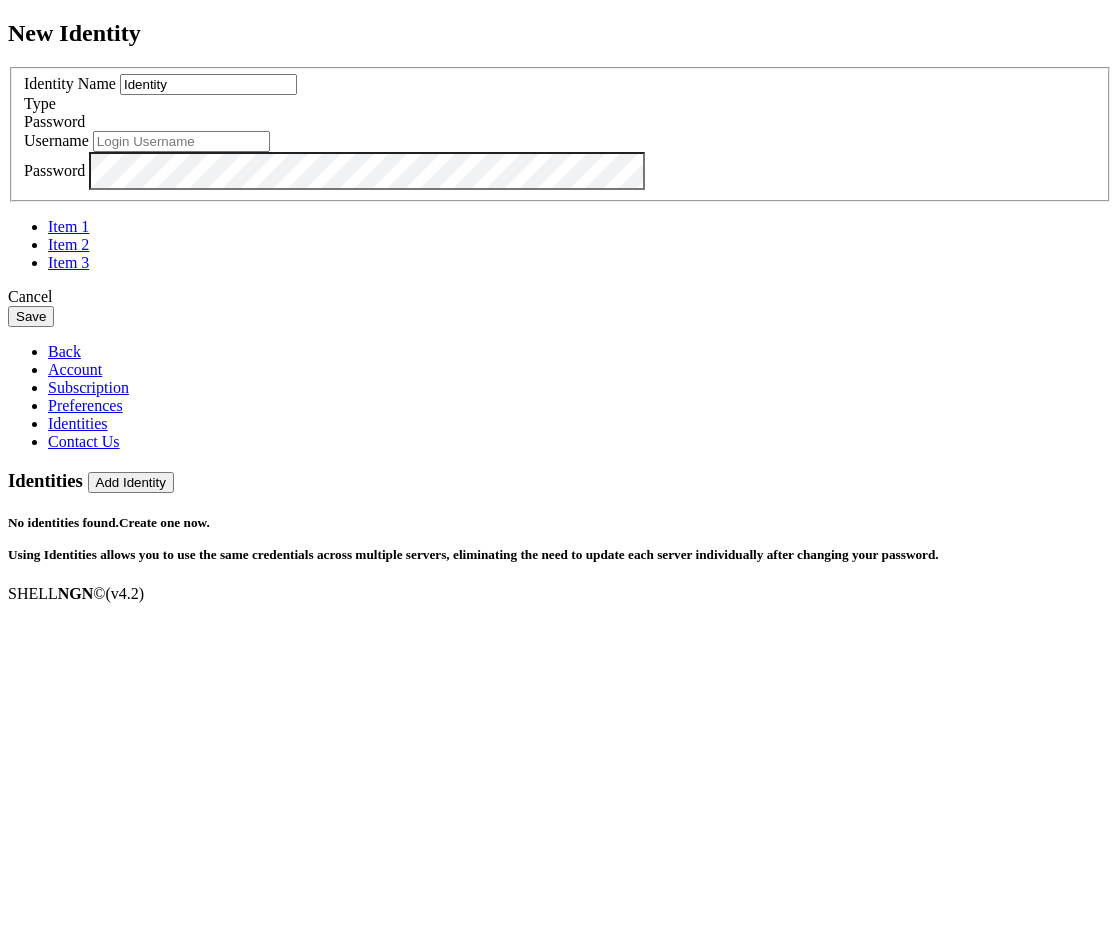 click on "Identity" at bounding box center [208, 84] 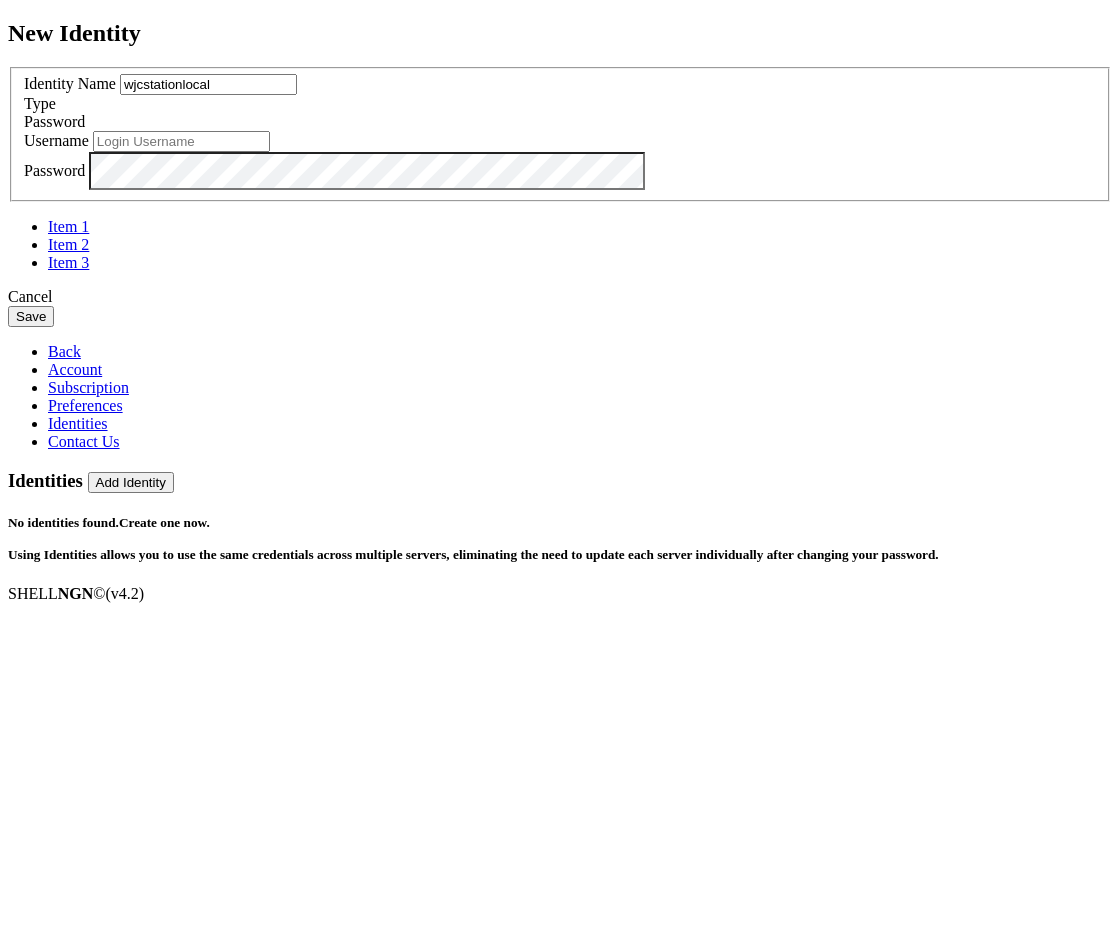 type on "wjcstationlocal" 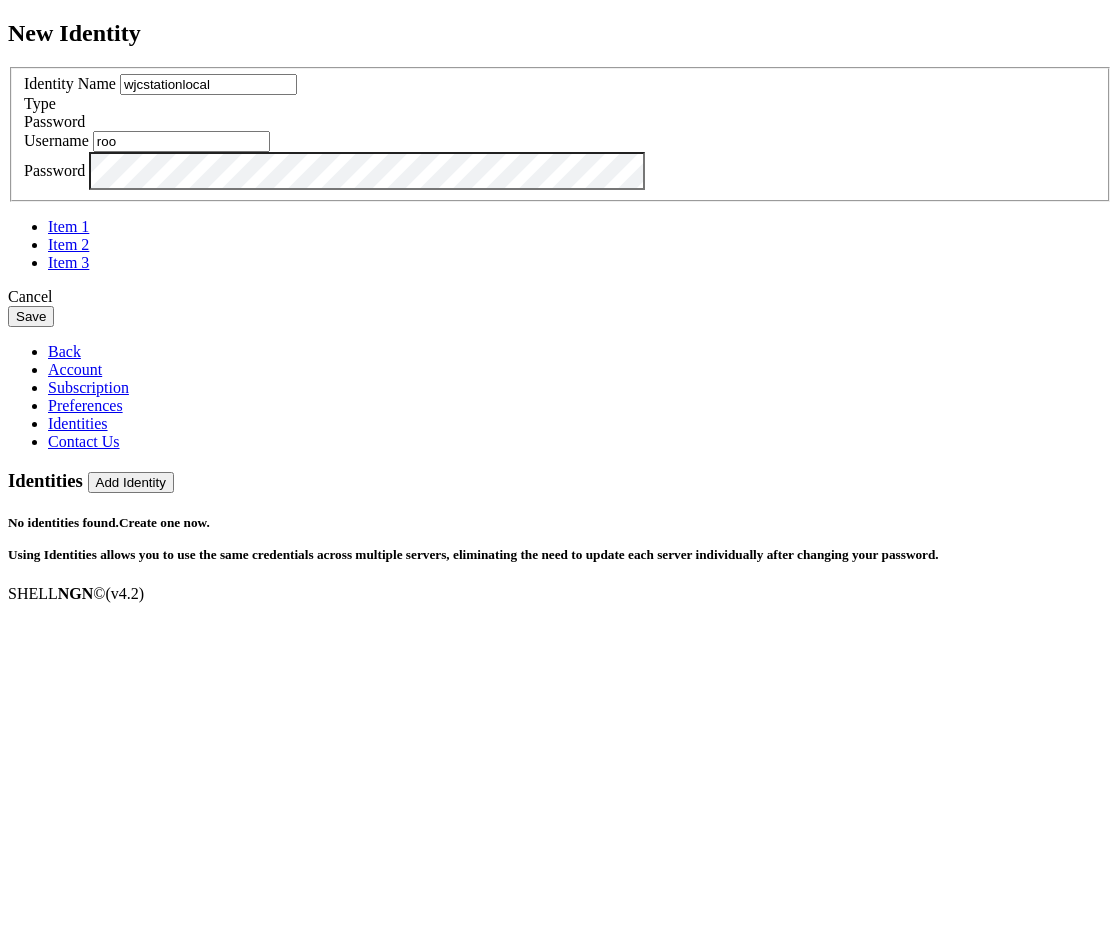 type on "root" 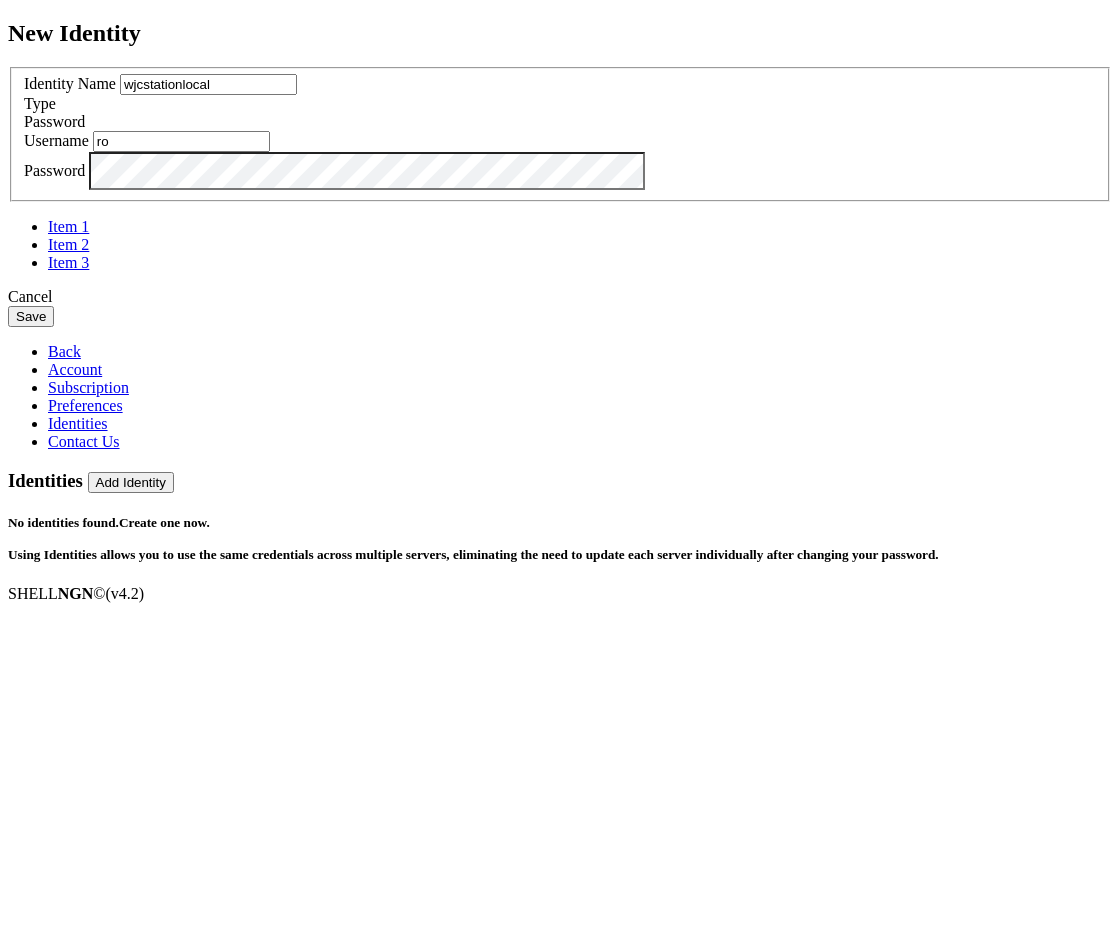 type on "r" 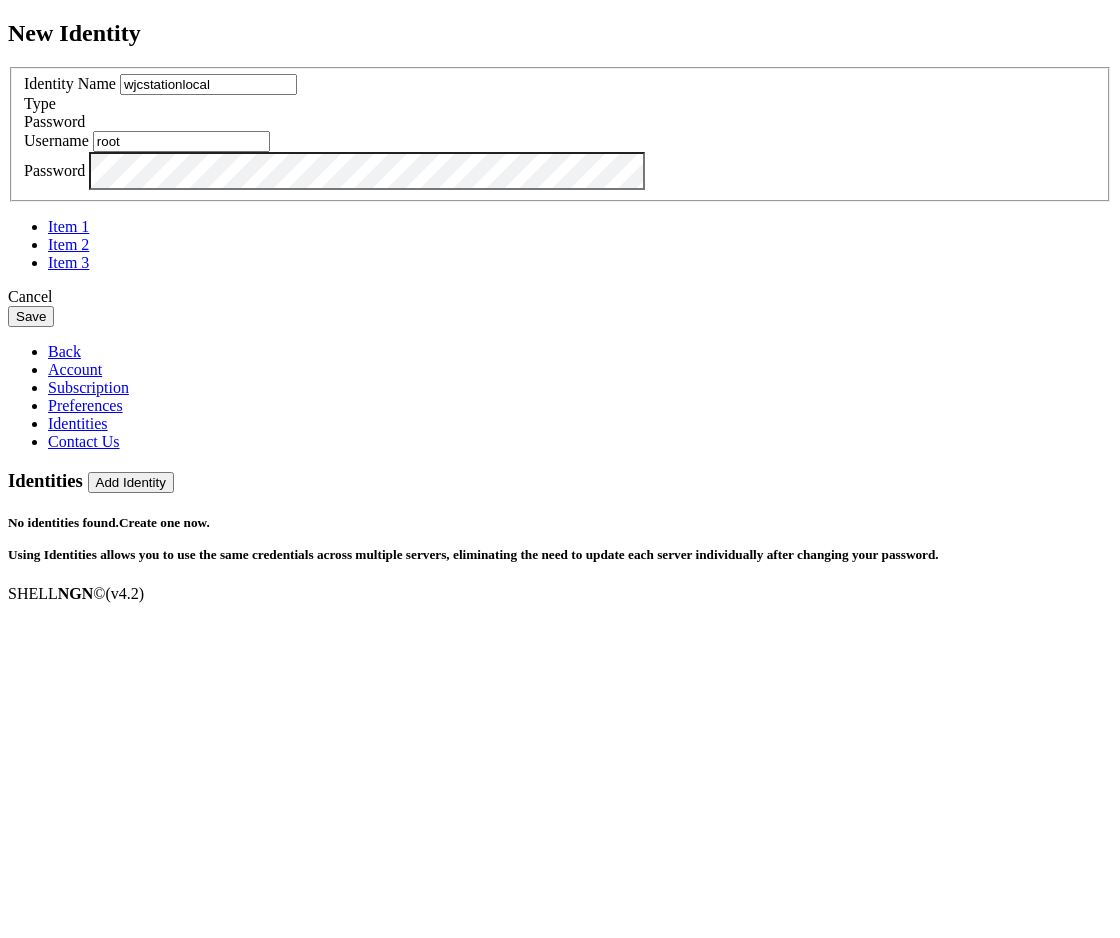 type on "root" 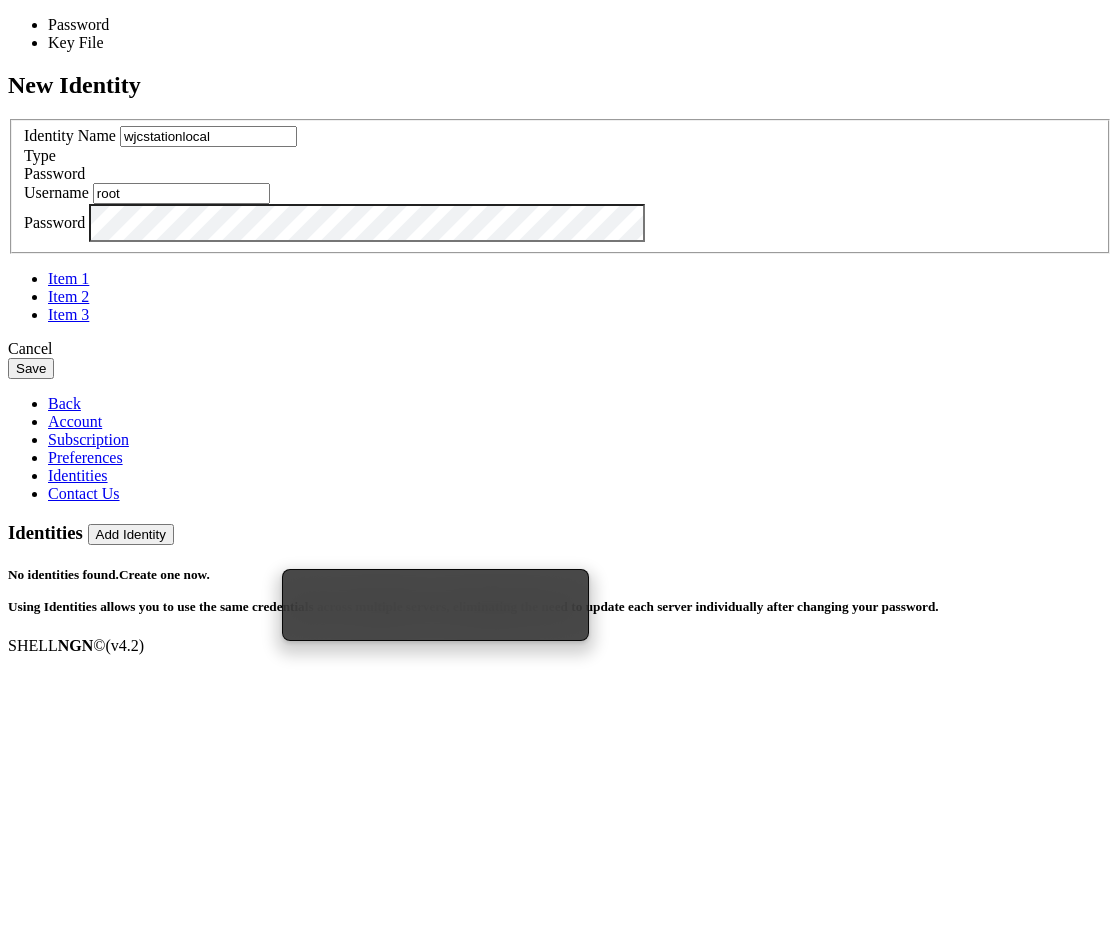 click on "Password" at bounding box center (560, 174) 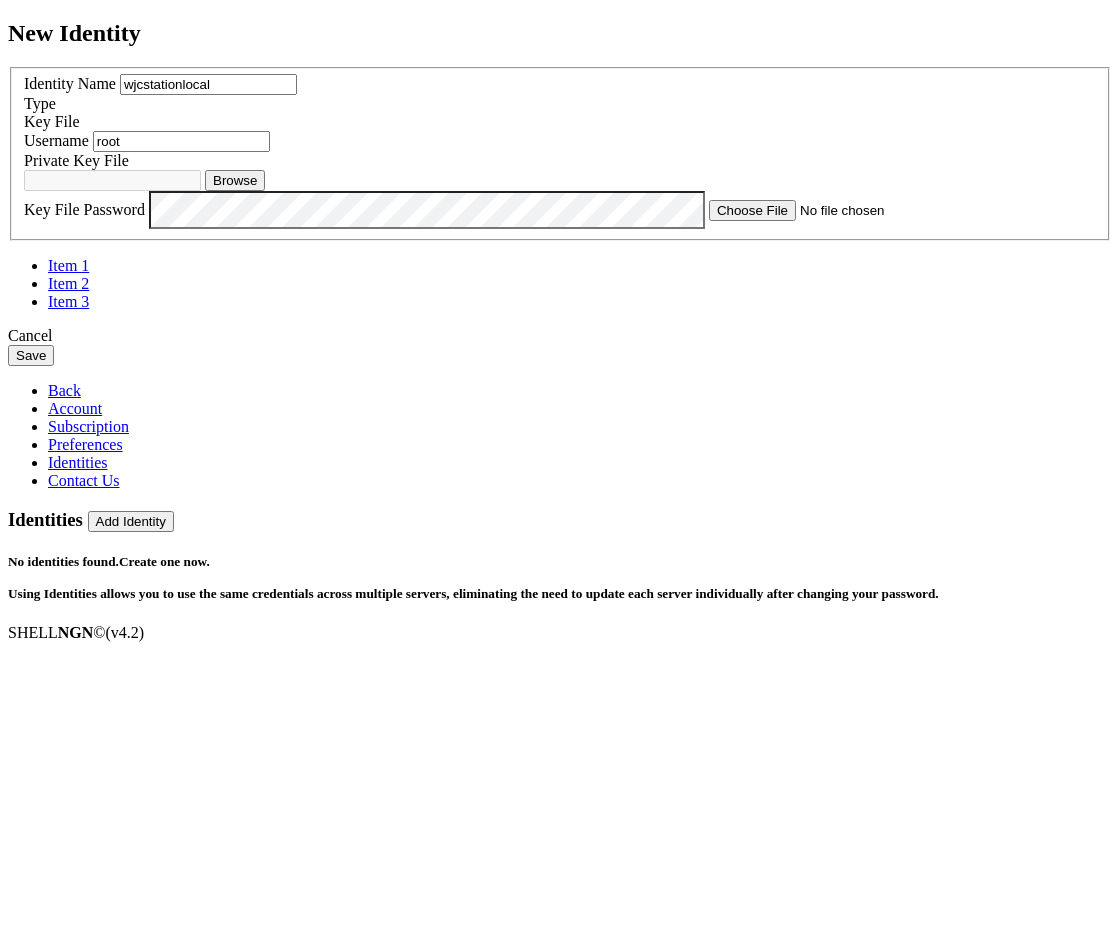 drag, startPoint x: 400, startPoint y: 435, endPoint x: 261, endPoint y: 433, distance: 139.01439 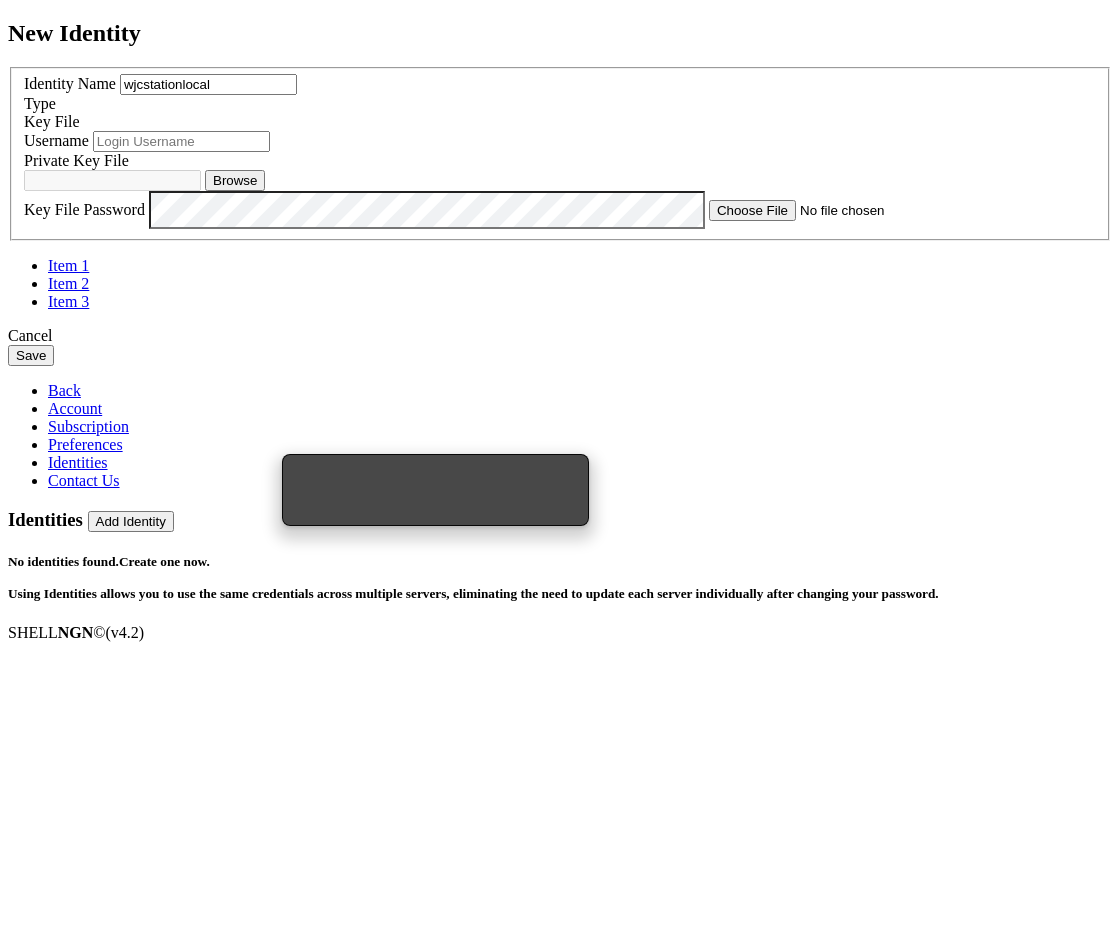 type 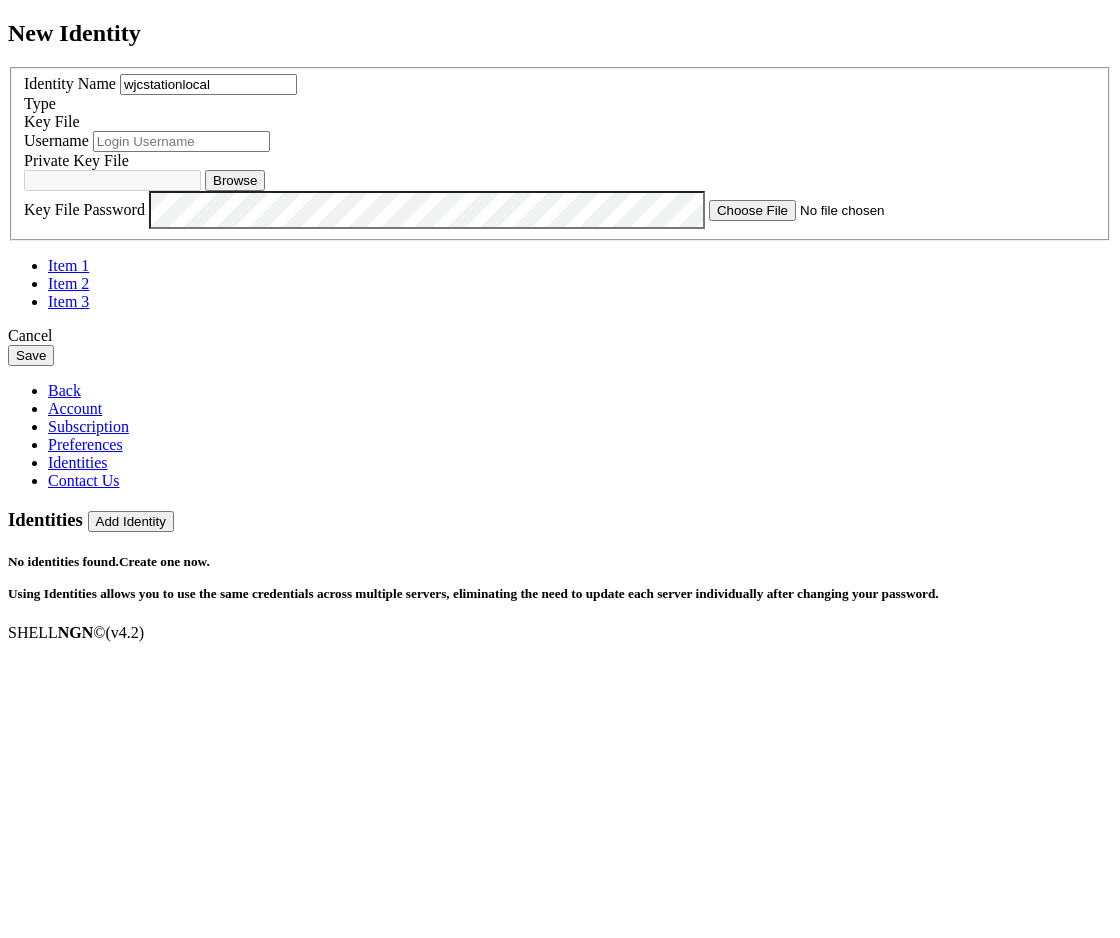 click on "Browse" at bounding box center (235, 180) 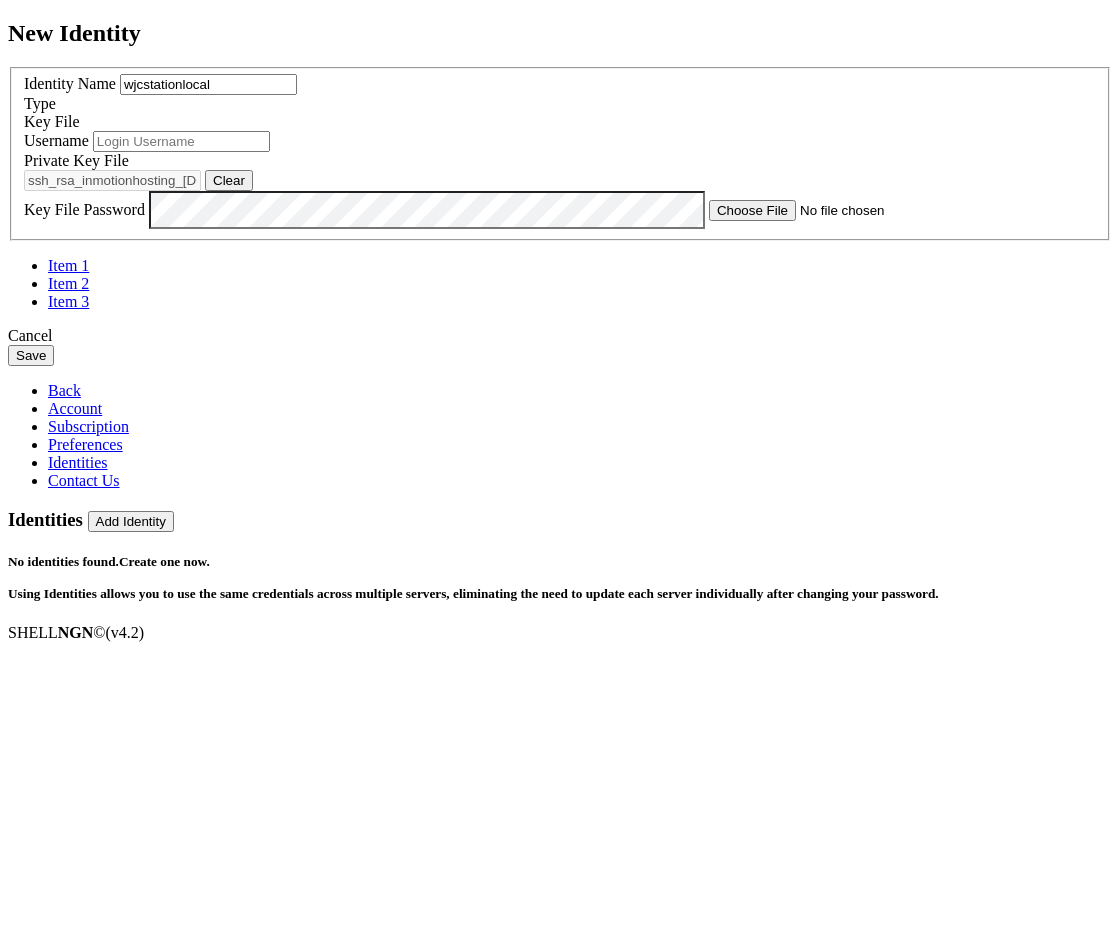 click at bounding box center [181, 141] 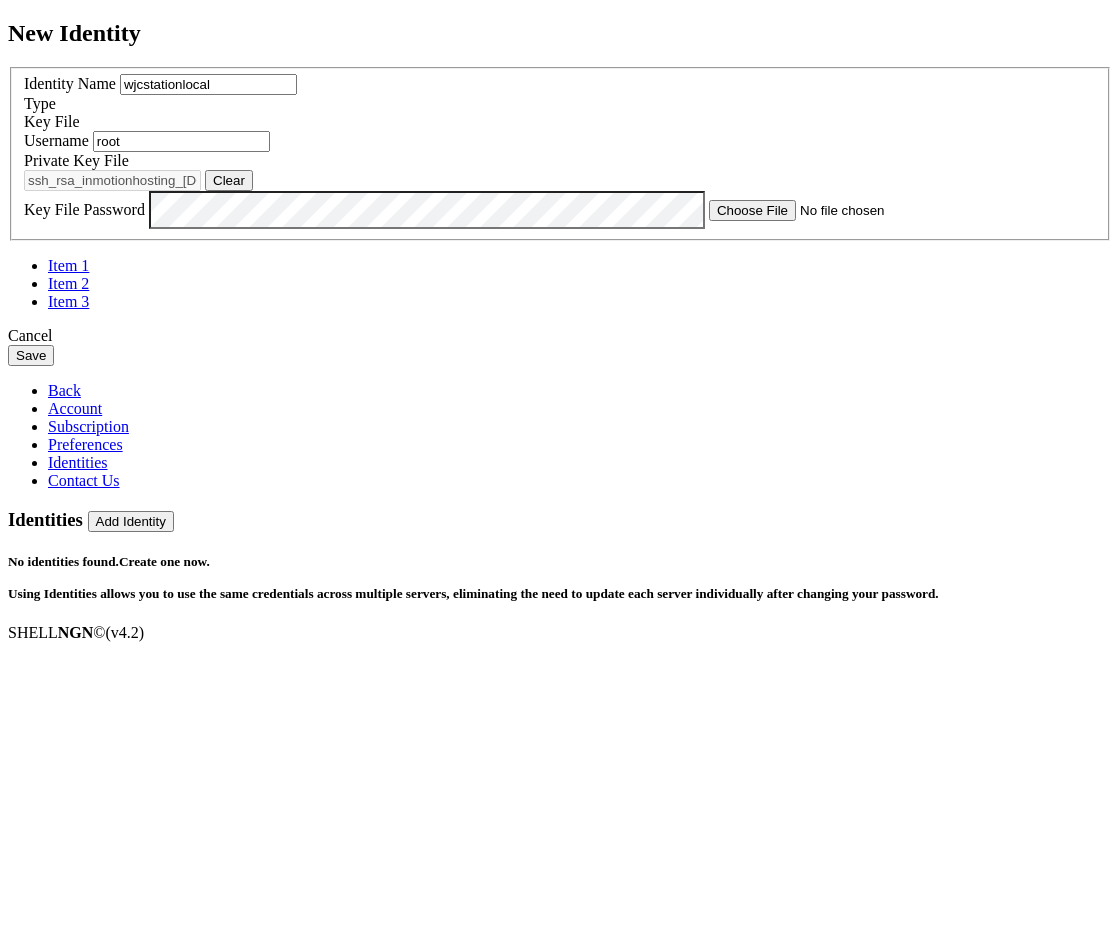 type on "root" 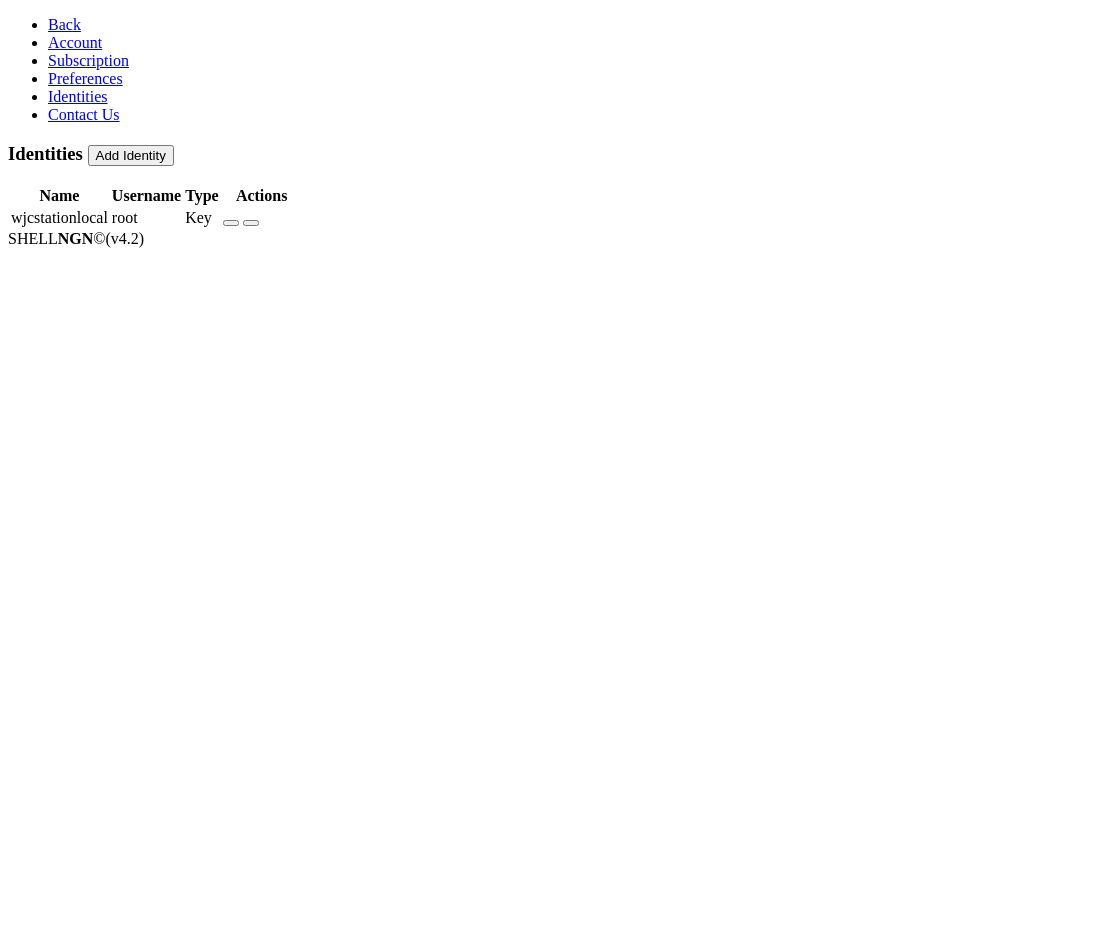 click on "Back" at bounding box center [64, 24] 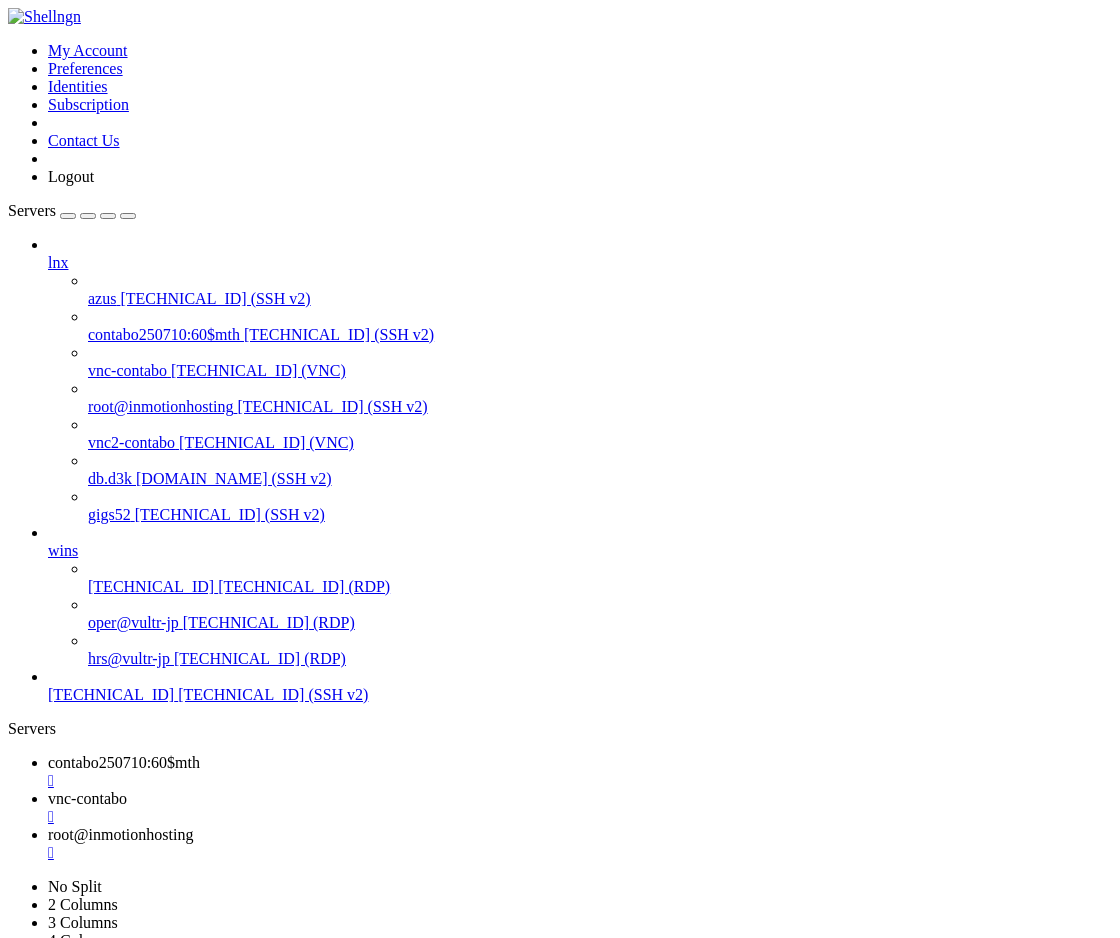 scroll, scrollTop: 0, scrollLeft: 0, axis: both 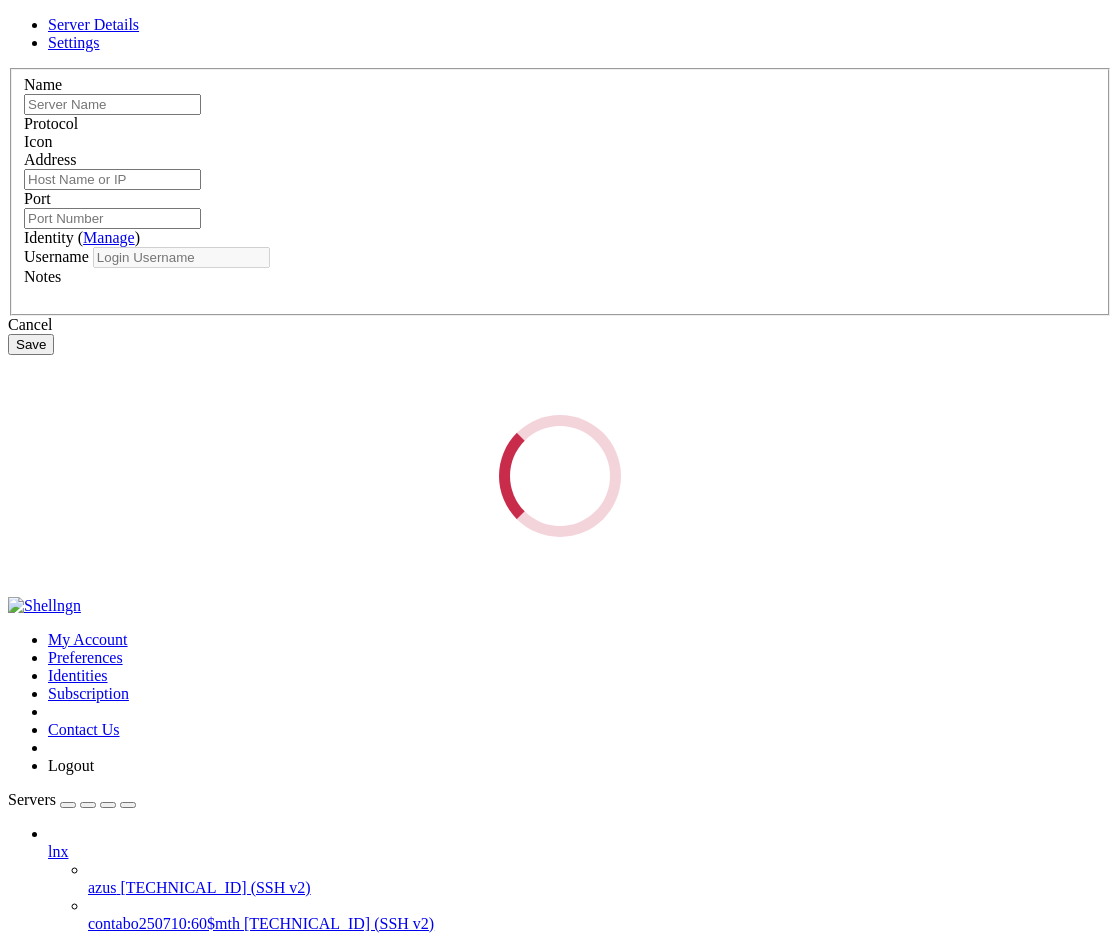 type on "root@inmotionhosting" 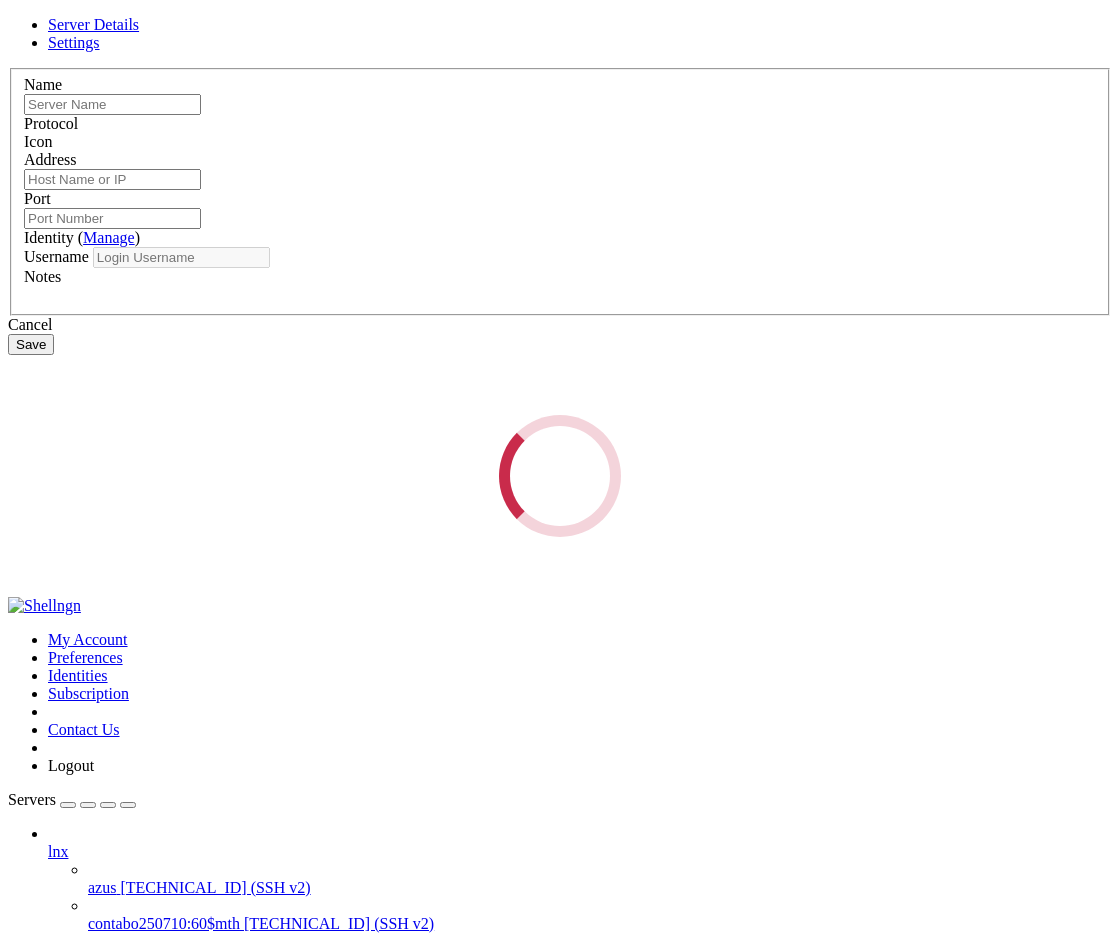 type on "192.249.127.182" 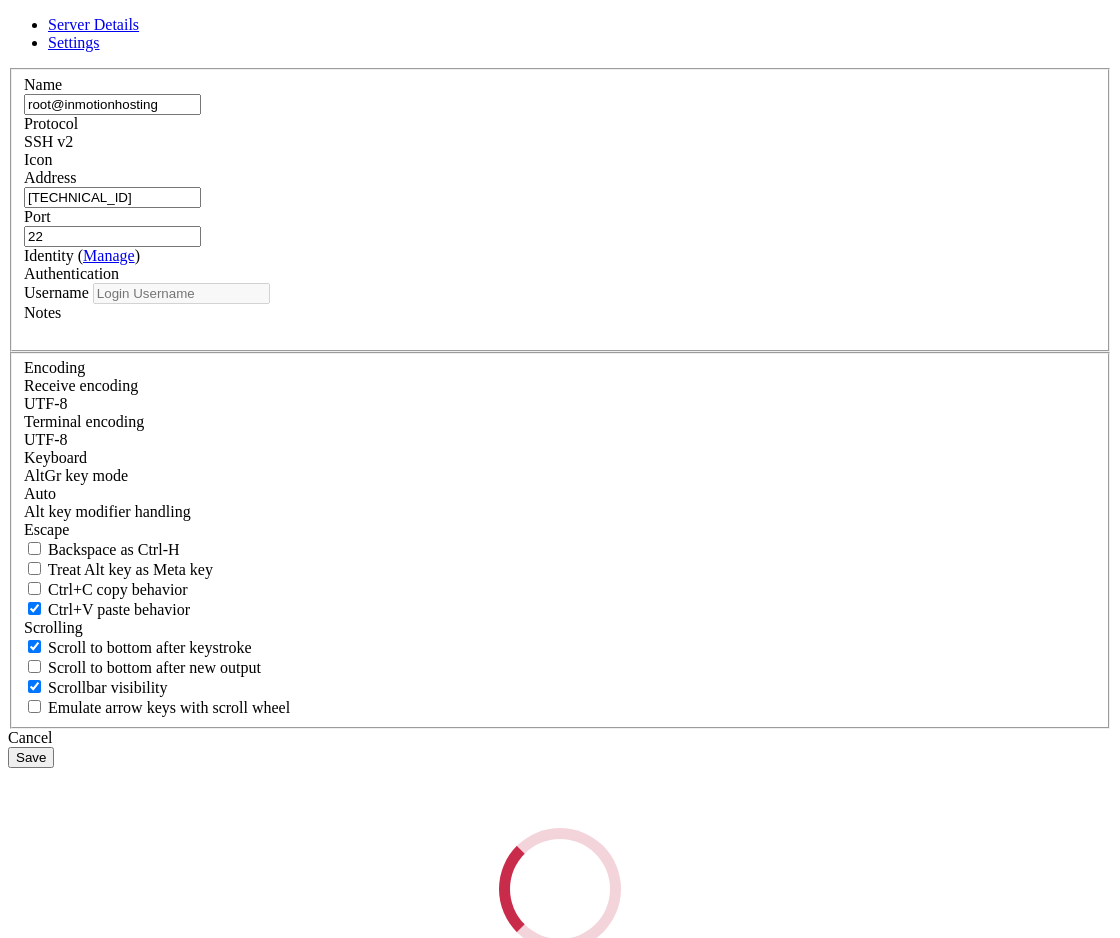 type on "root" 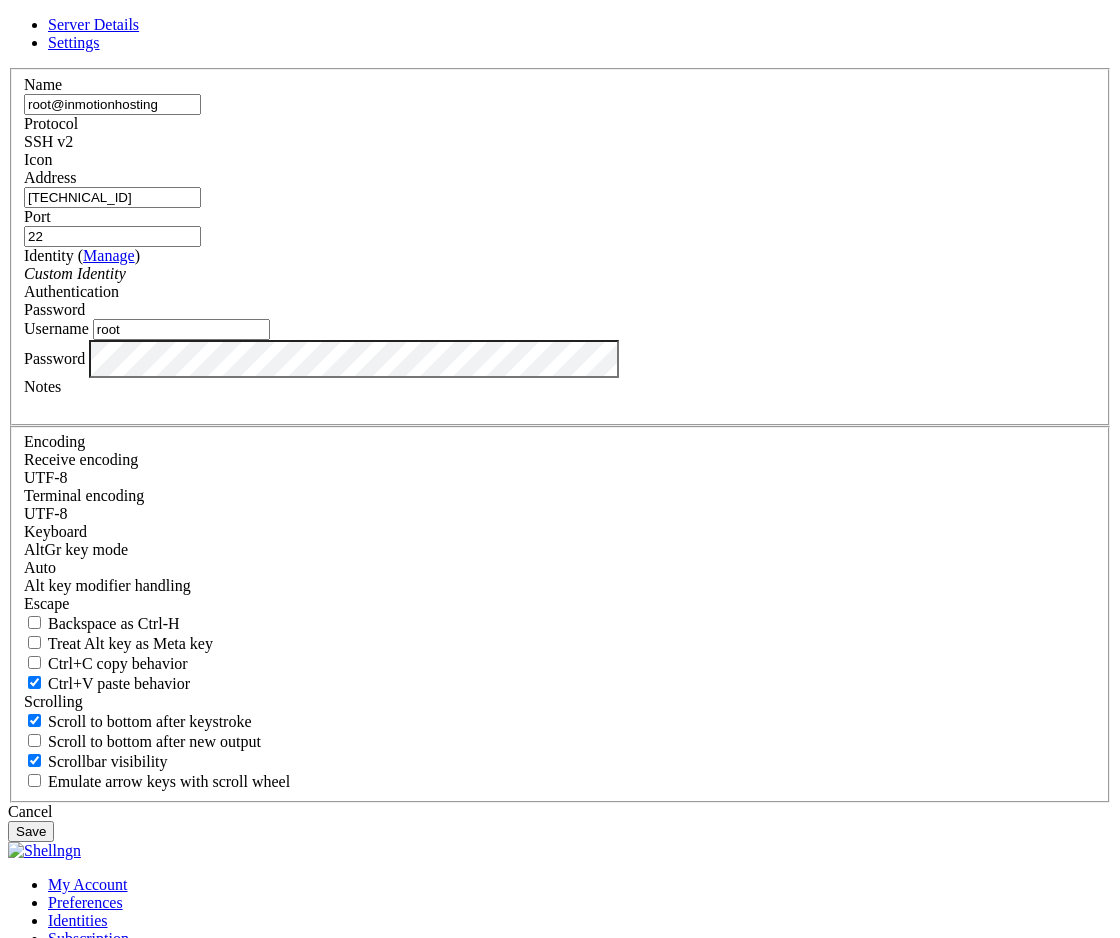 click on "Custom Identity" at bounding box center [560, 274] 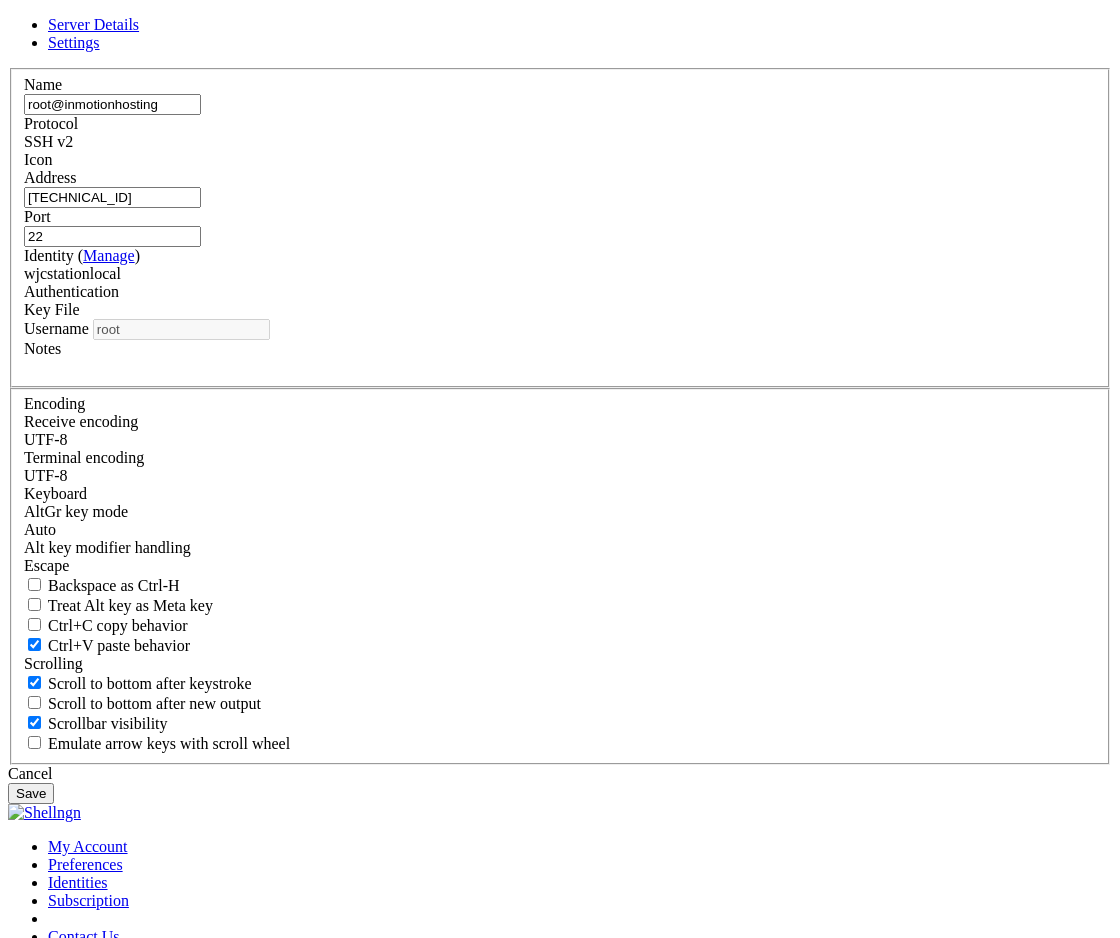 click at bounding box center [560, 367] 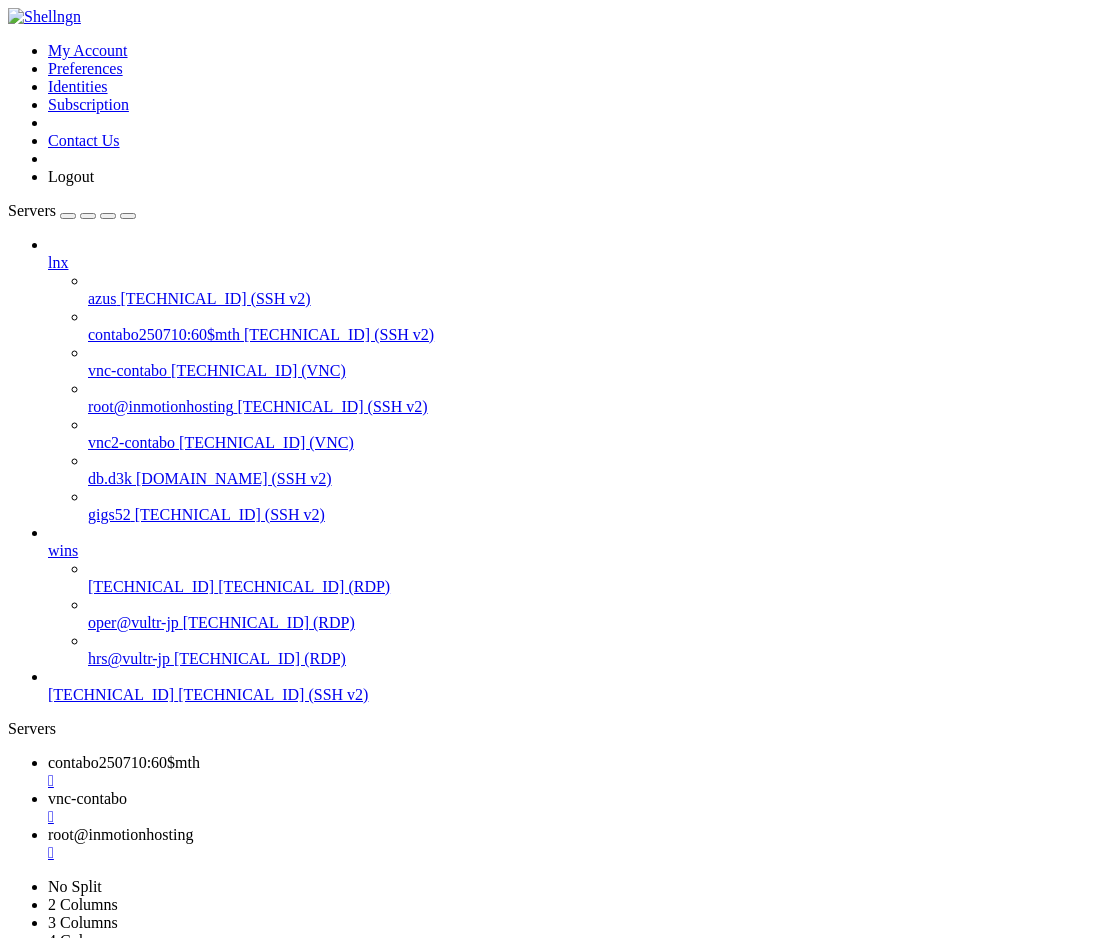 click on "[TECHNICAL_ID] (SSH v2)" at bounding box center [332, 406] 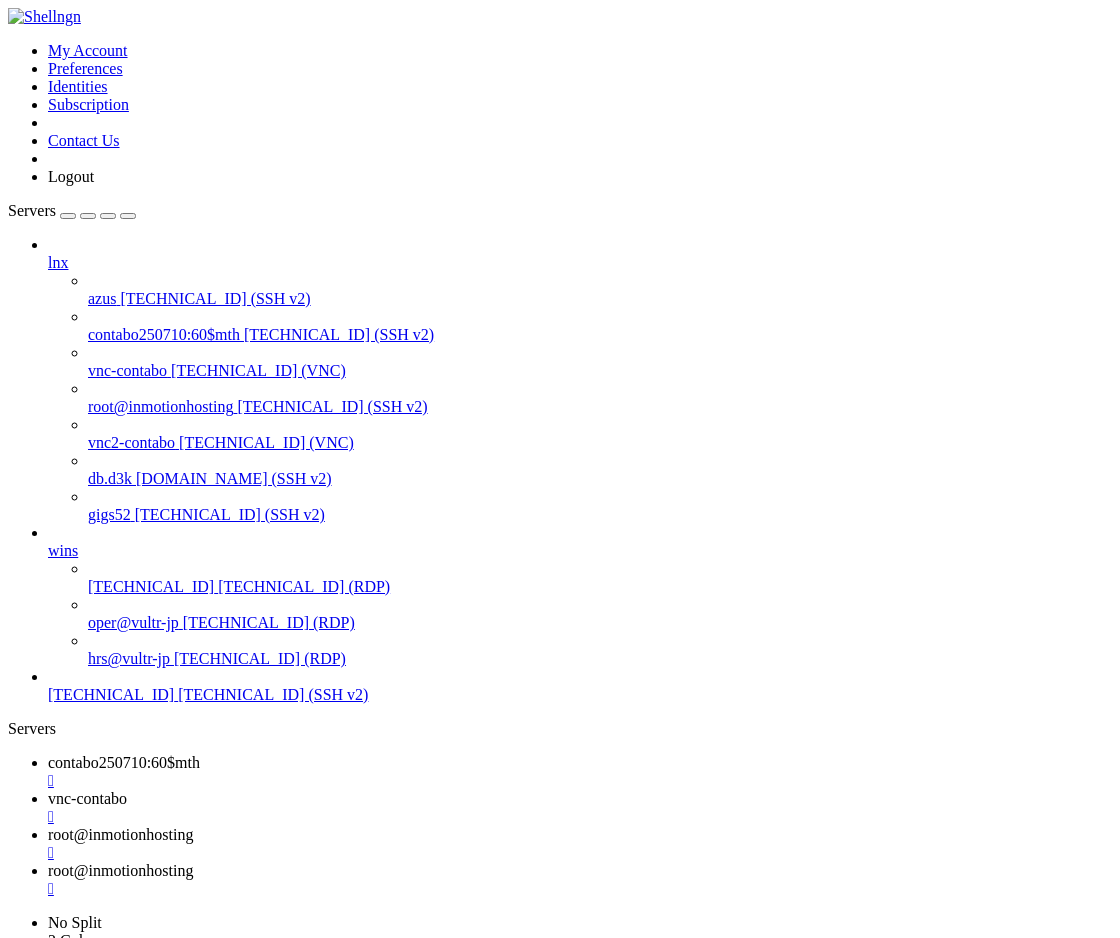 scroll, scrollTop: 0, scrollLeft: 0, axis: both 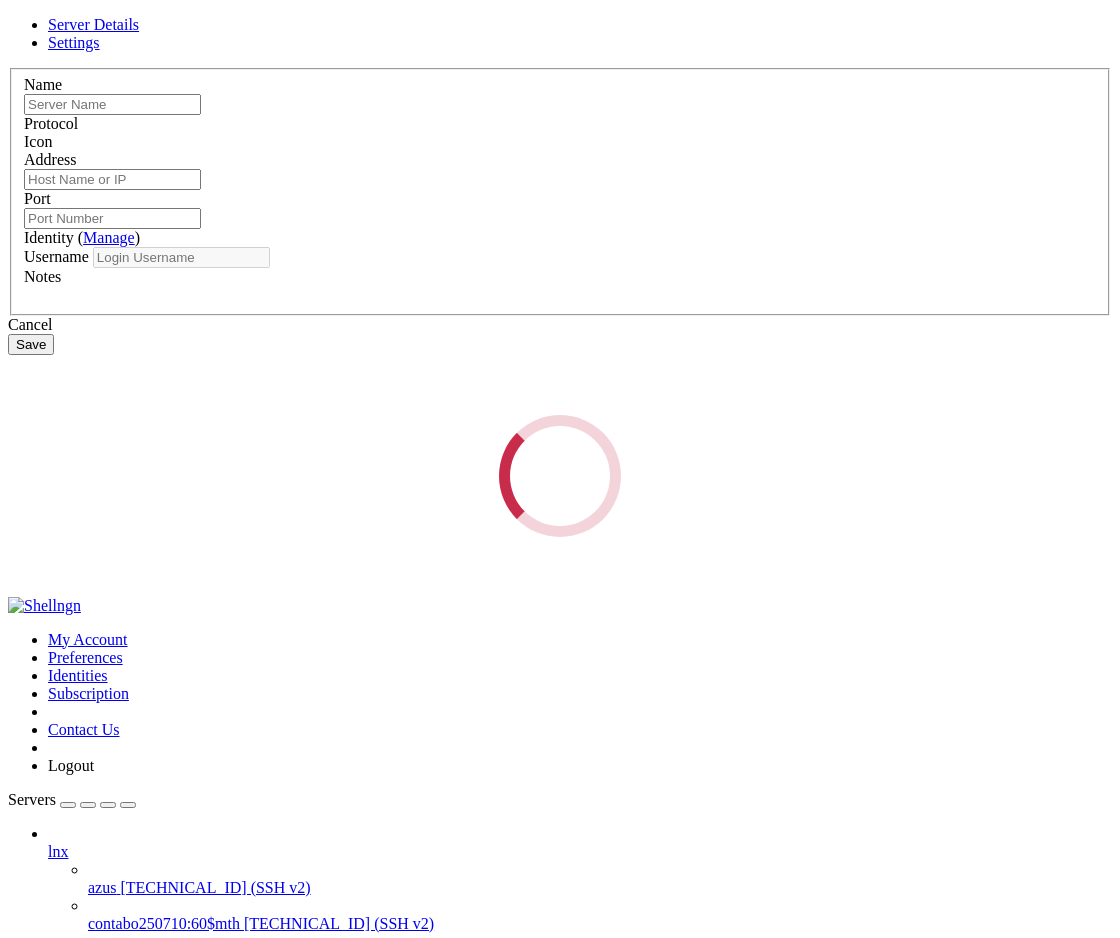 type on "root@inmotionhosting" 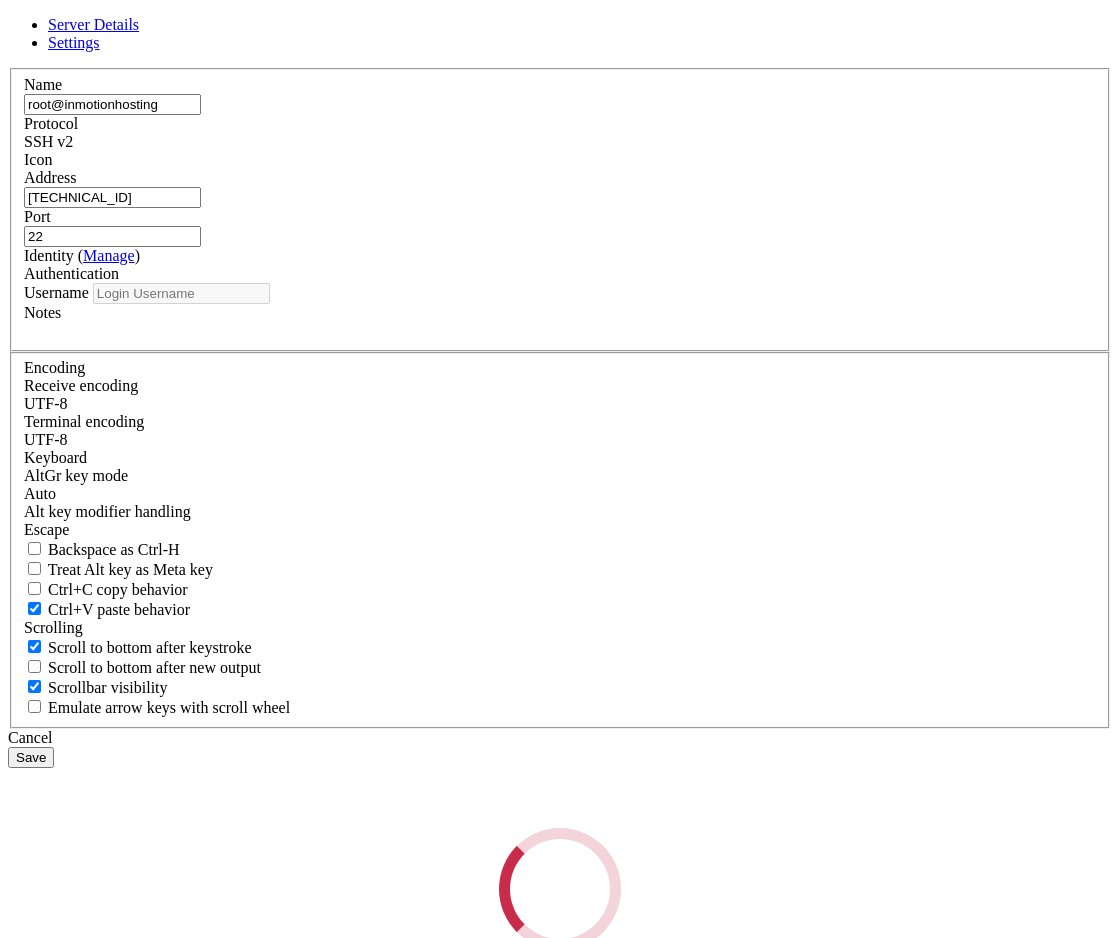 type on "root" 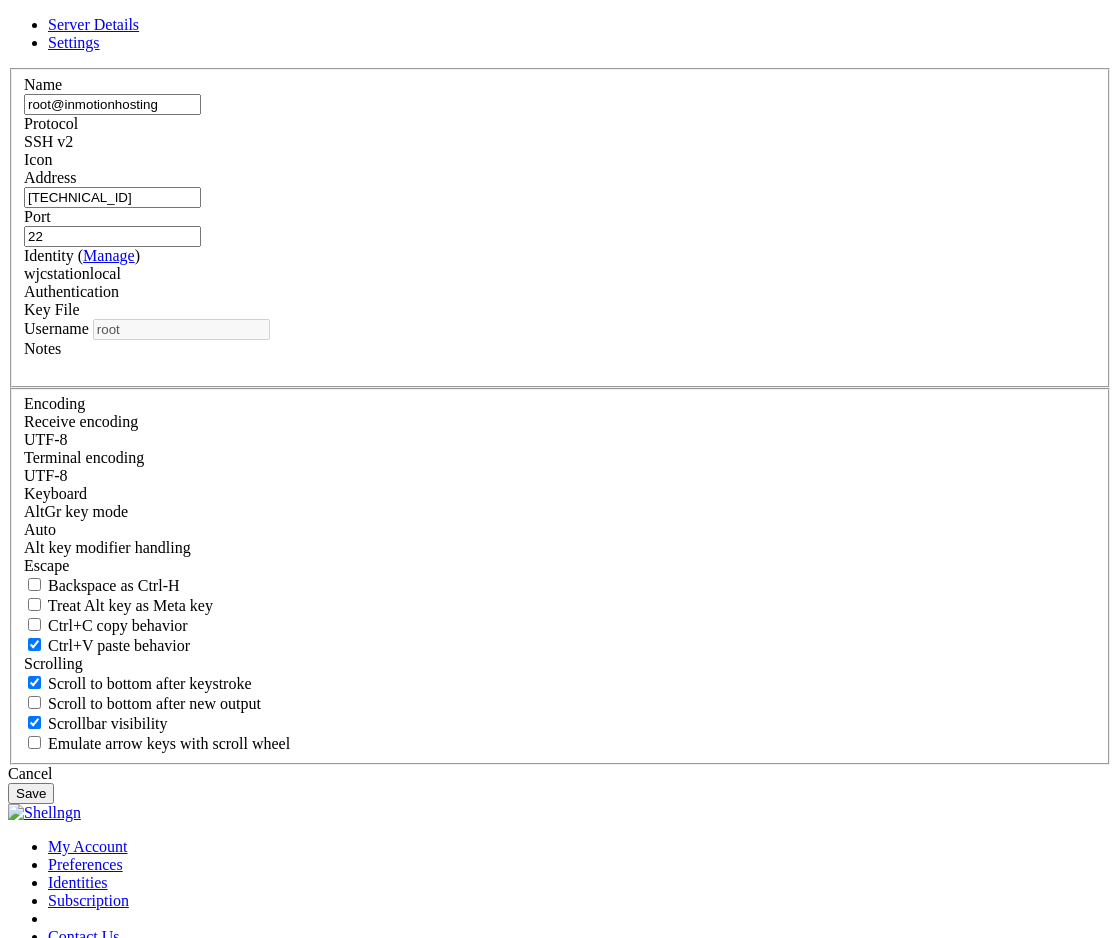 drag, startPoint x: 457, startPoint y: 401, endPoint x: 289, endPoint y: 395, distance: 168.1071 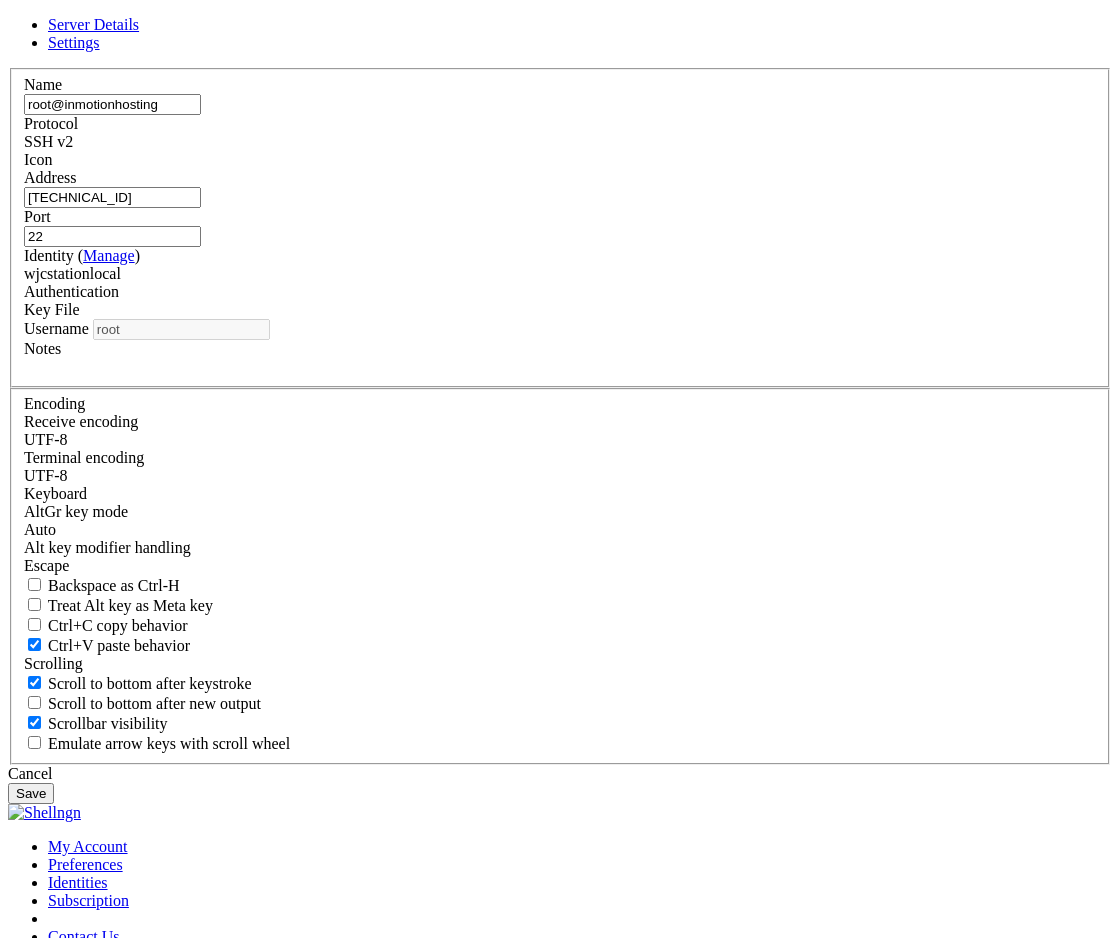click on "Cancel" at bounding box center (560, 774) 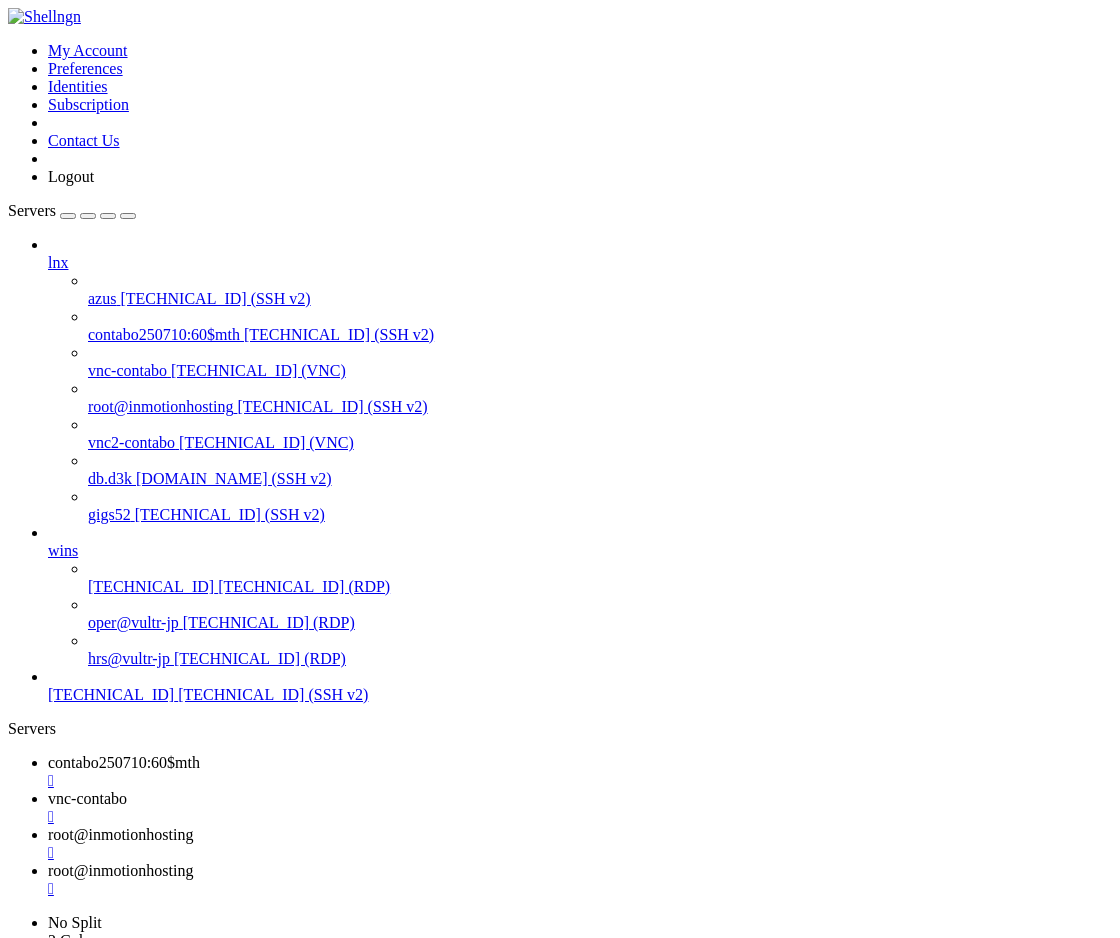 click on "vnc-contabo" at bounding box center (87, 798) 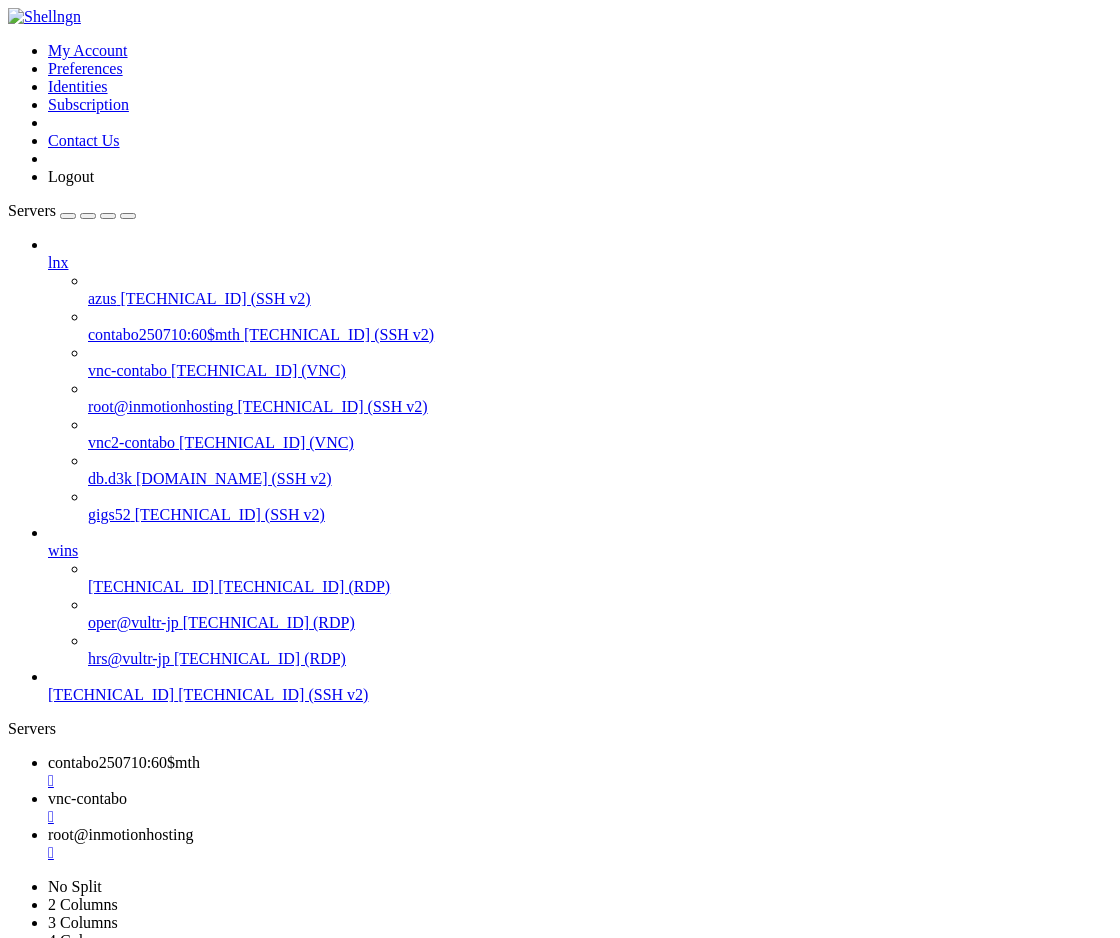 click on "" at bounding box center [580, 853] 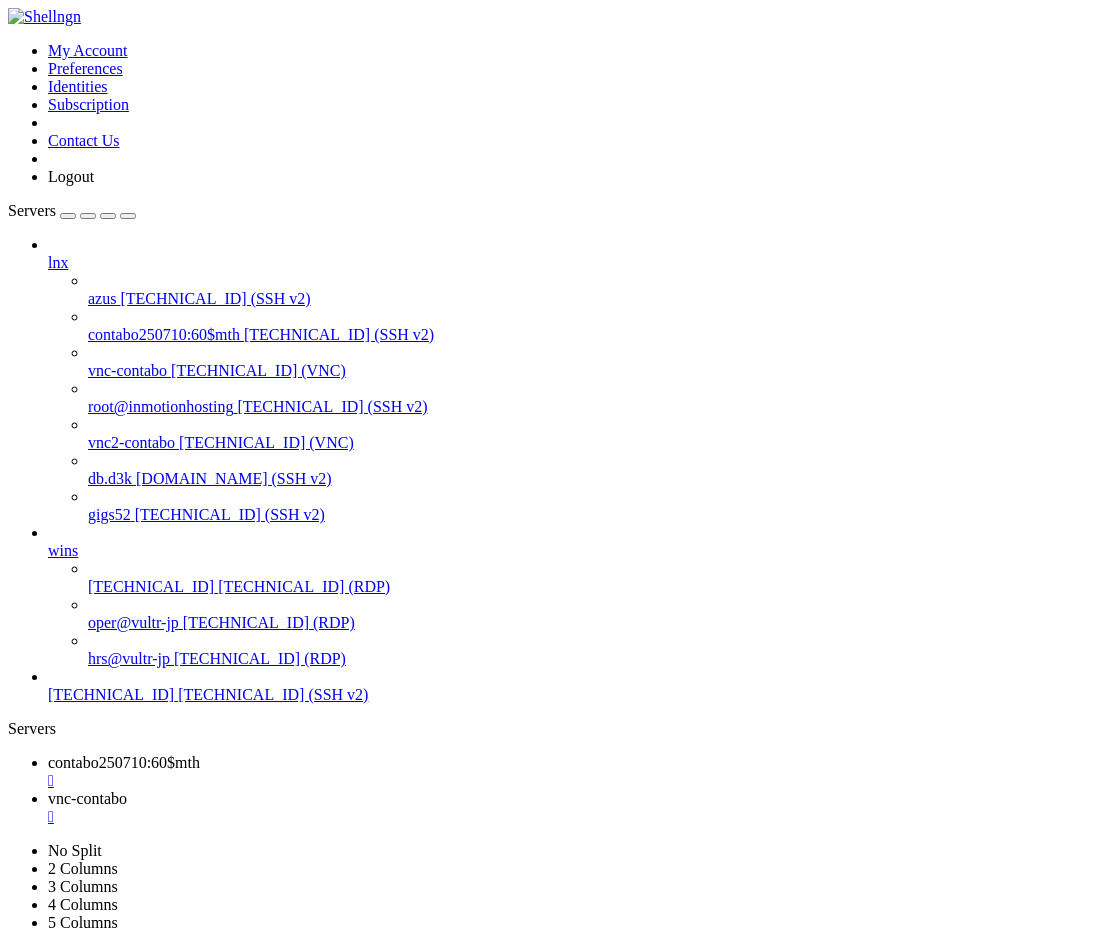 click on "contabo250710:60$mth" at bounding box center (124, 762) 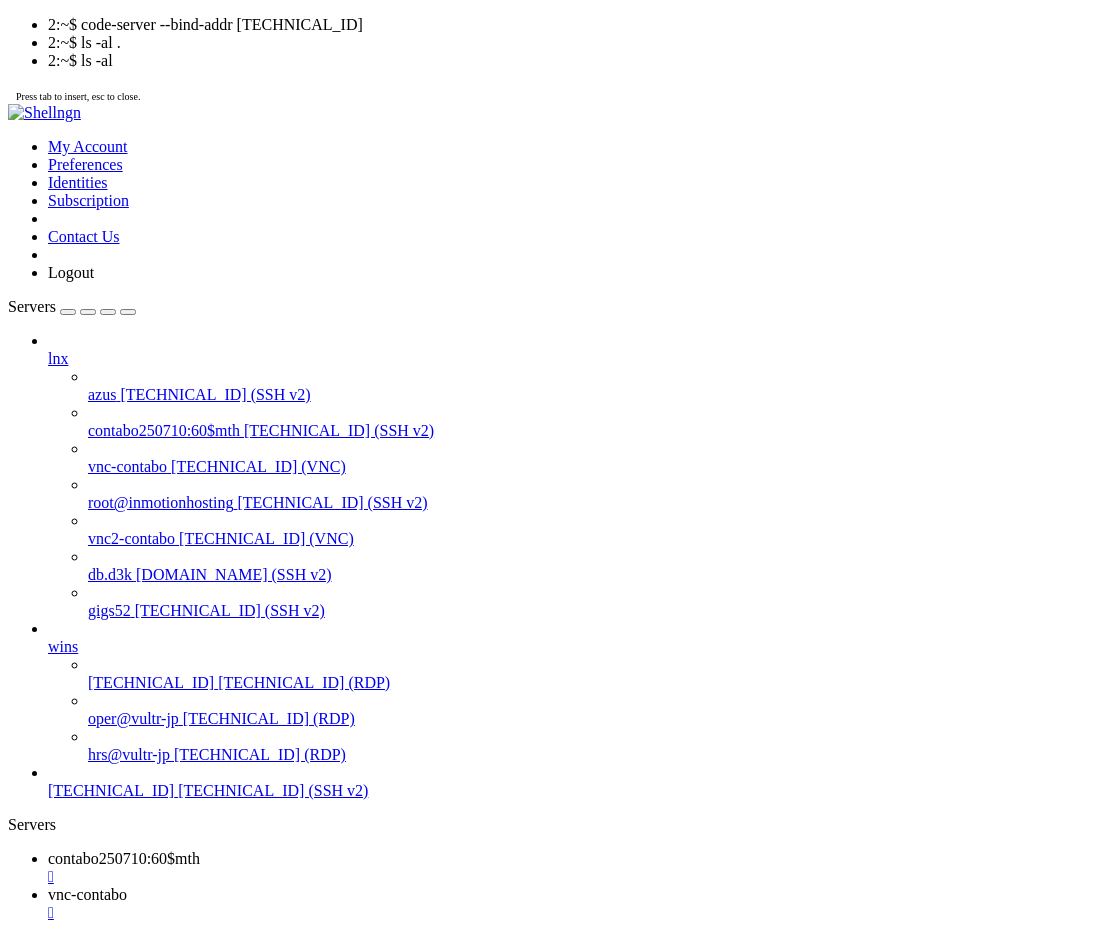 click on "[0.000s]  wjc @ vmi2703752 : ~ $" 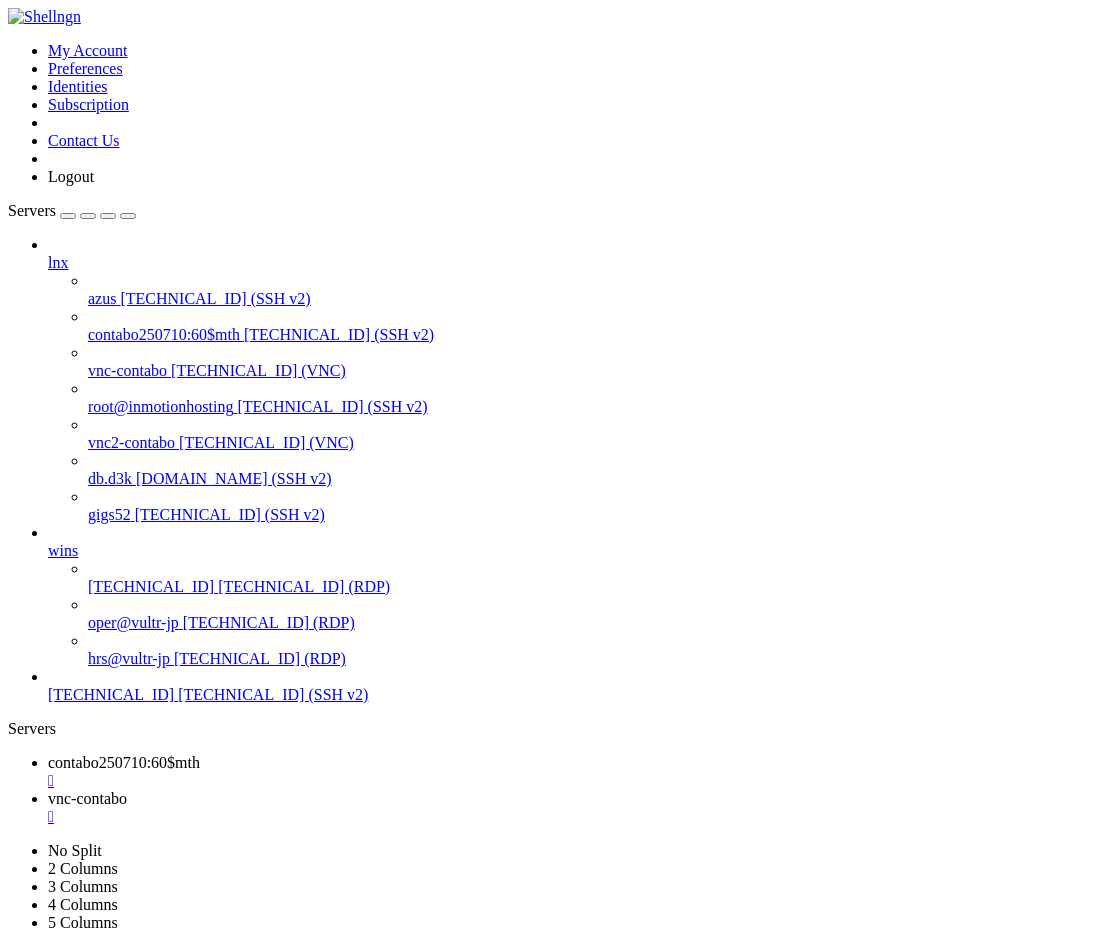 click on "[0.000s]  wjc @ vmi2703752 : ~ $" 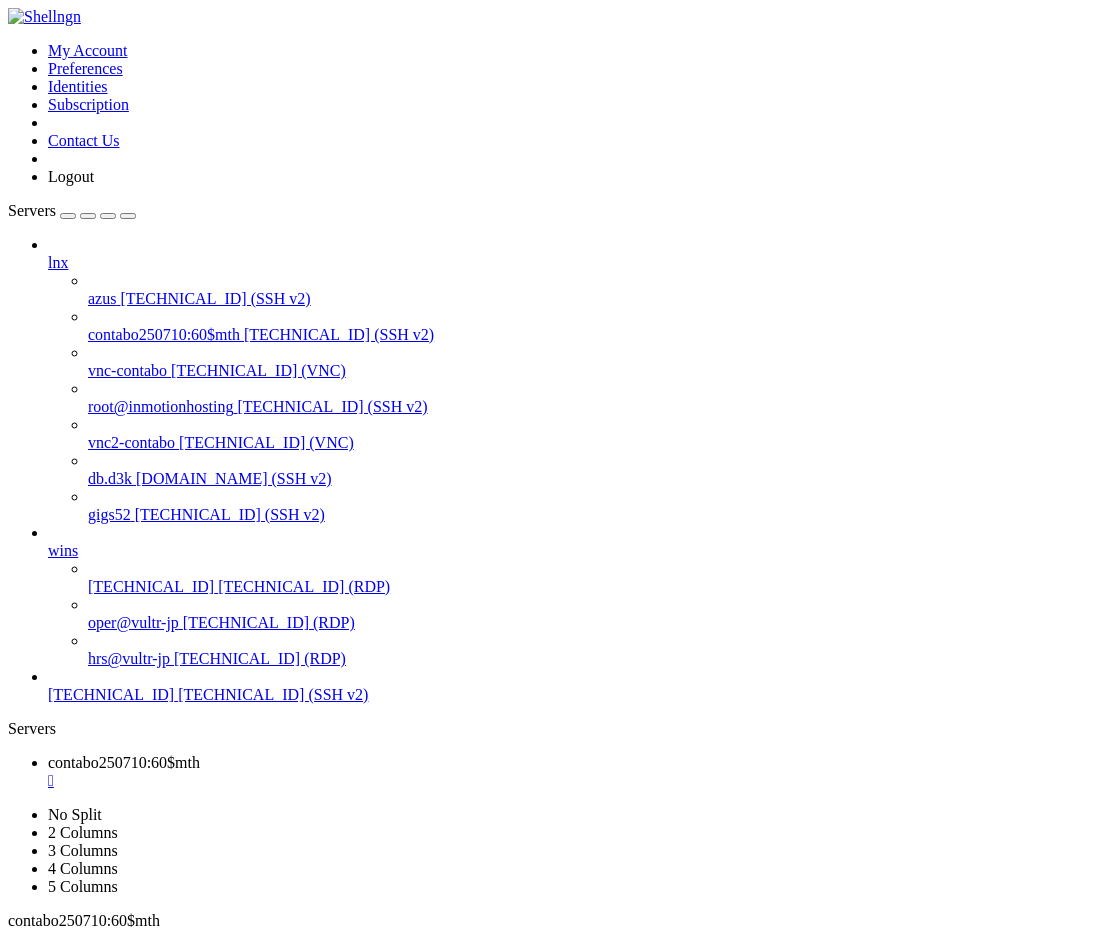 click on "[TECHNICAL_ID] (VNC)" at bounding box center (258, 370) 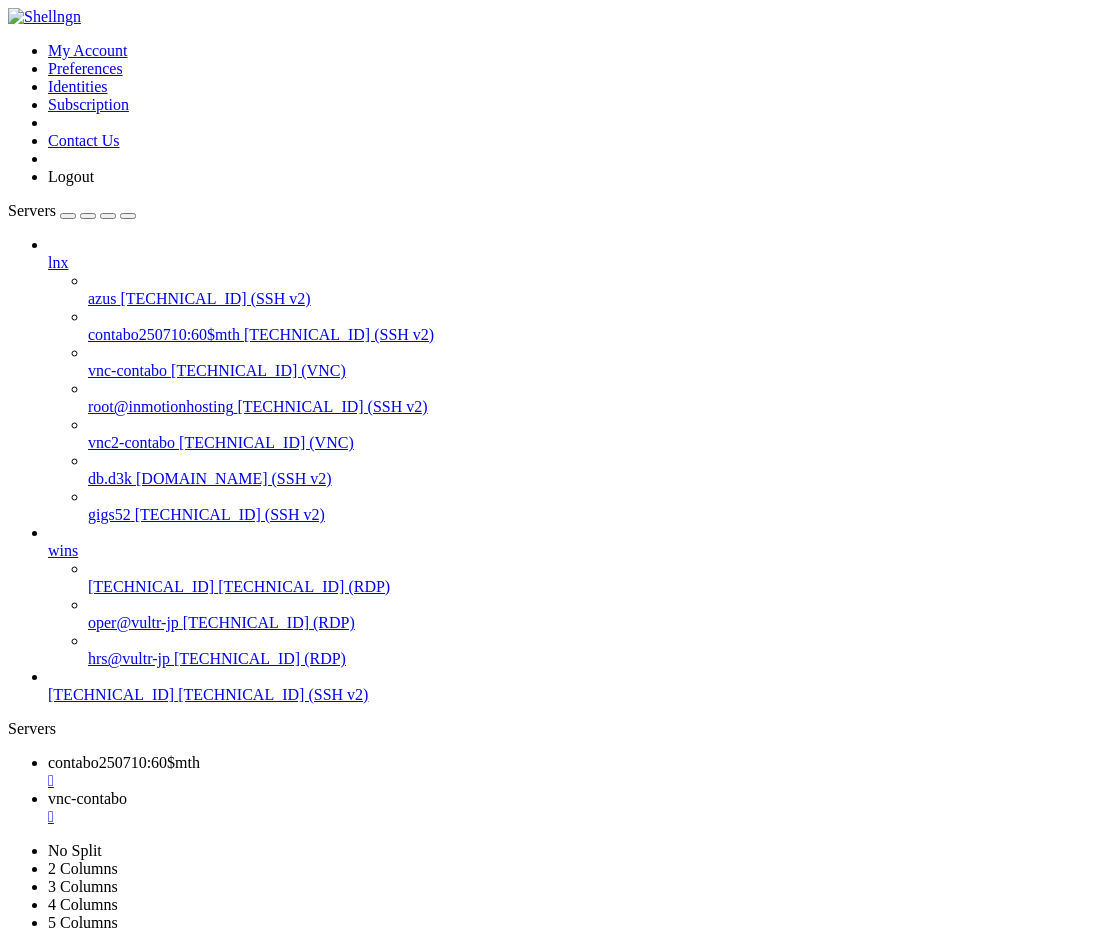 scroll, scrollTop: 0, scrollLeft: 0, axis: both 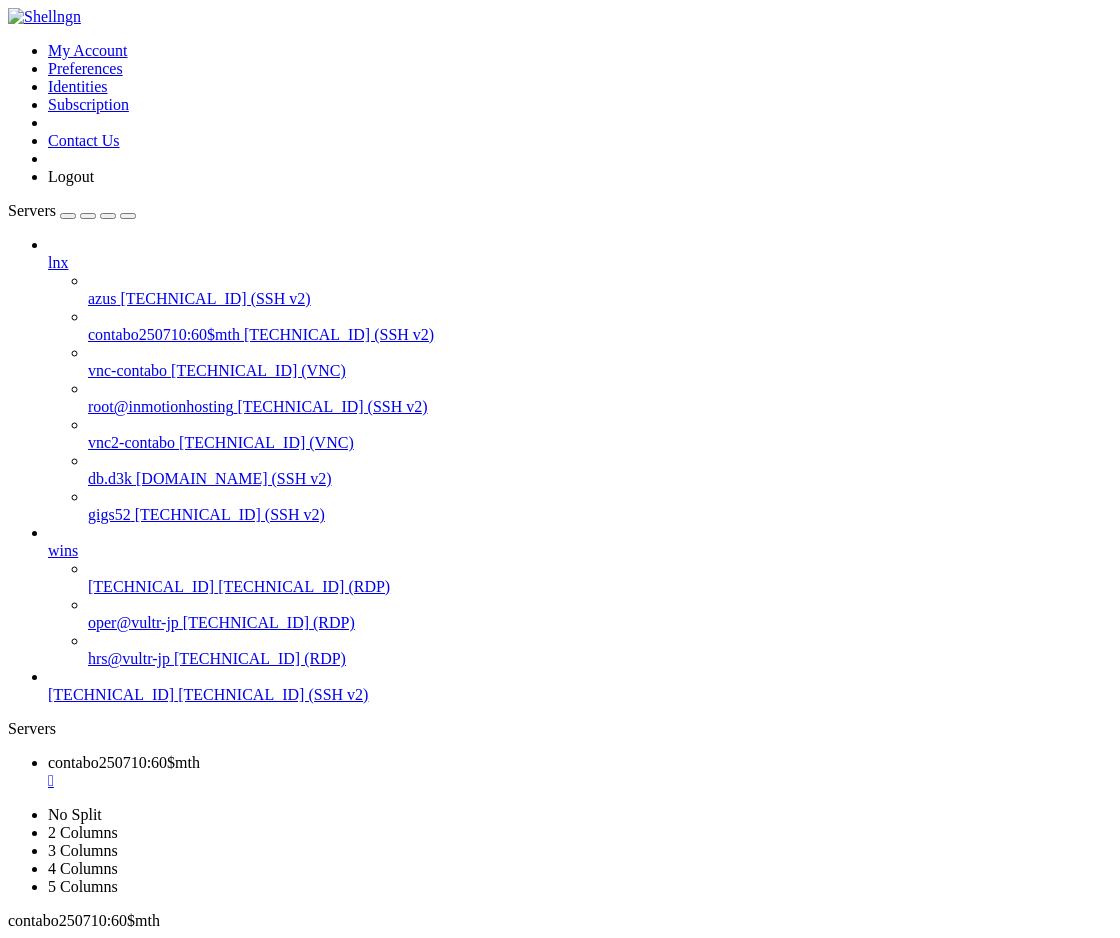 click on "12/07/2025 13:11:27     [1]  -password" 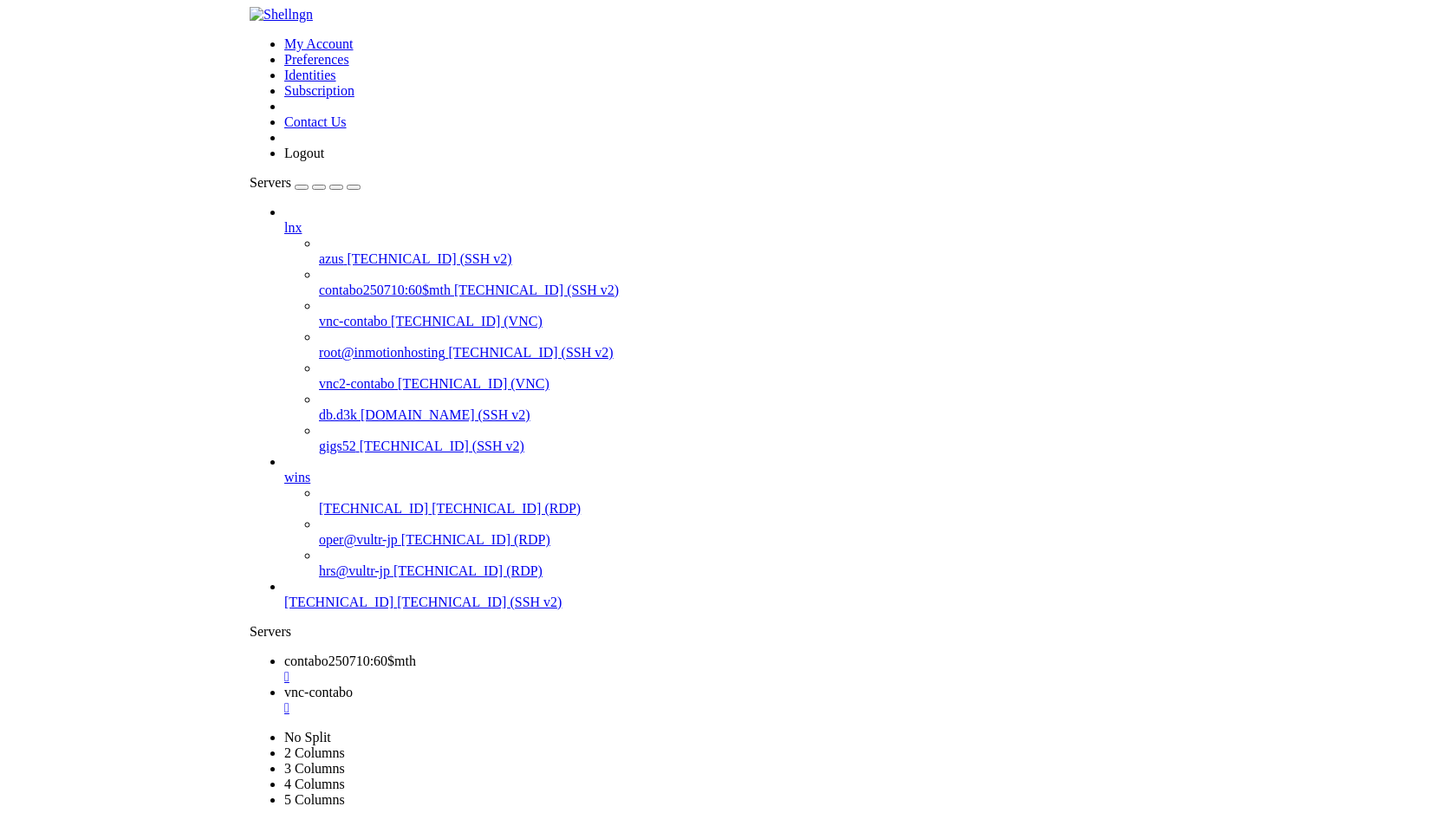 scroll, scrollTop: 0, scrollLeft: 0, axis: both 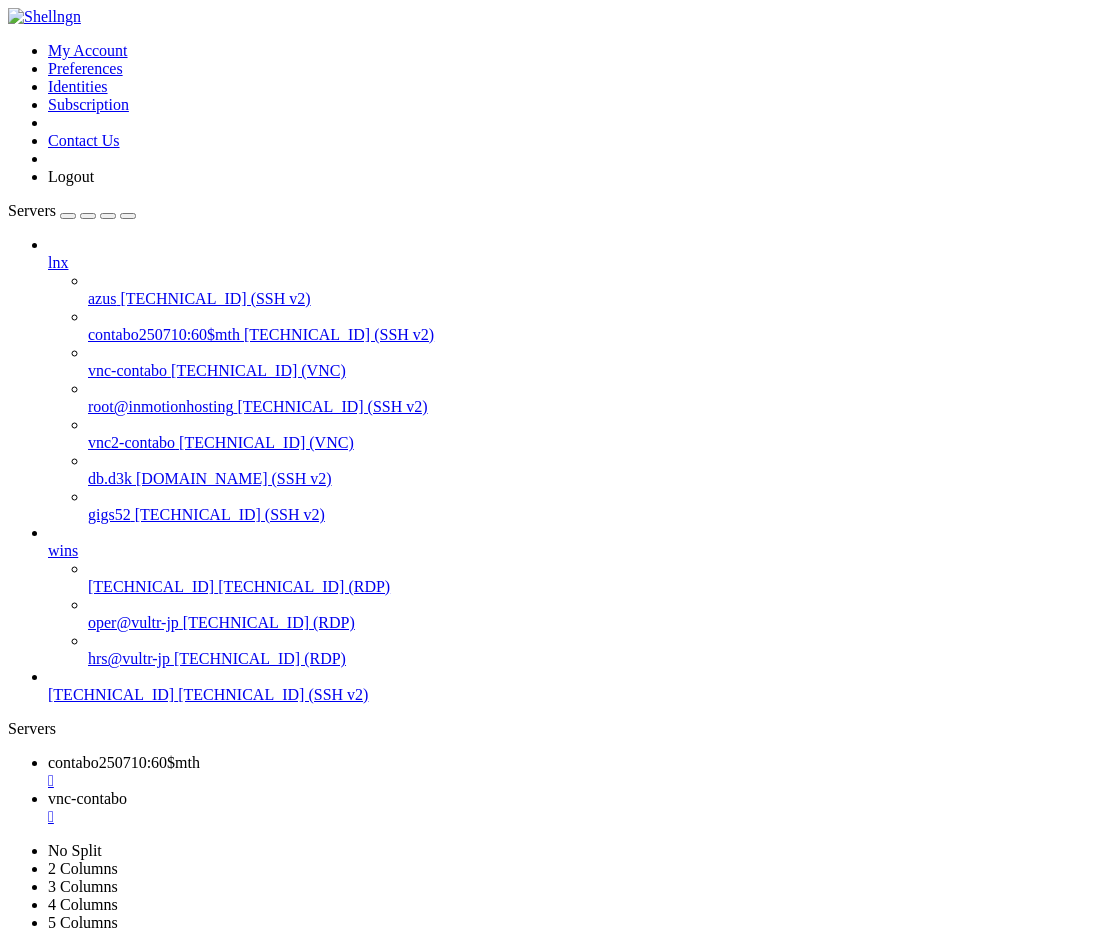 click on "Properties" at bounding box center [80, 1548] 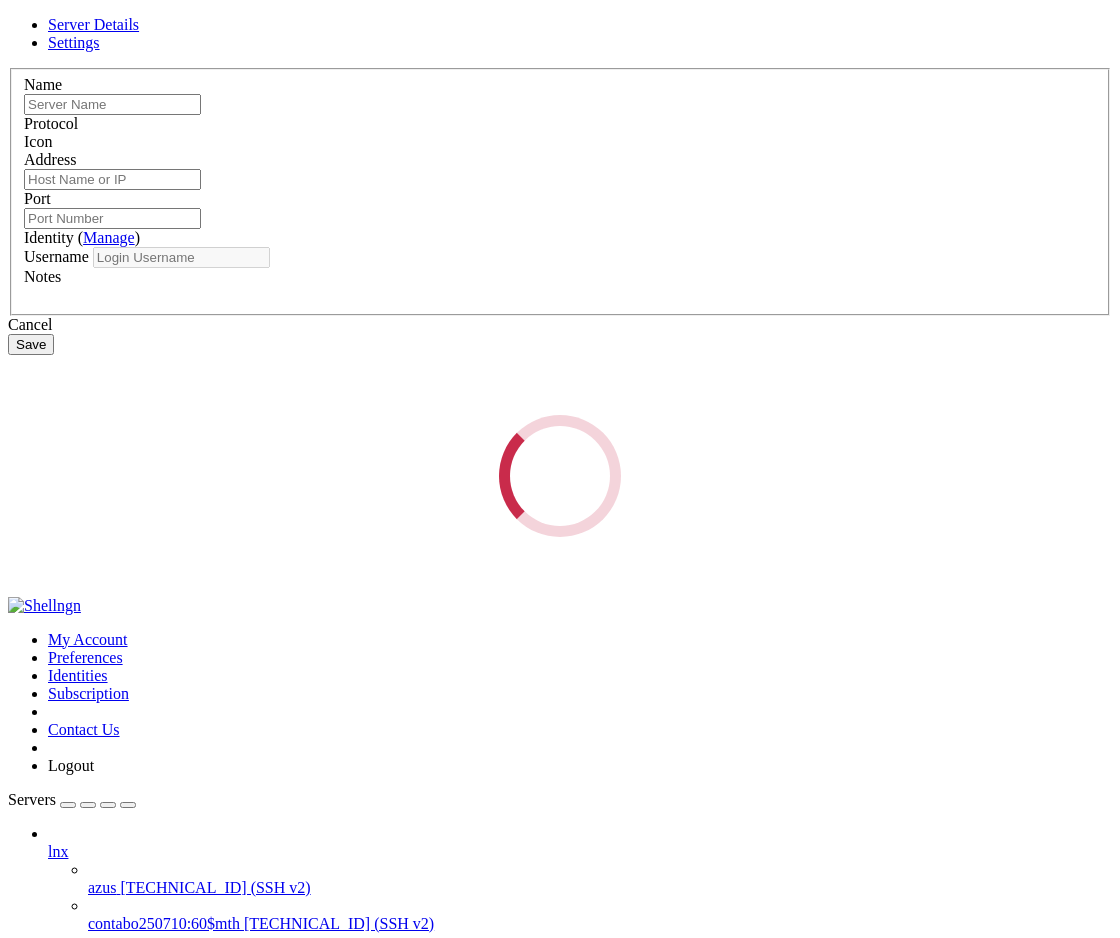 type on "vnc-contabo" 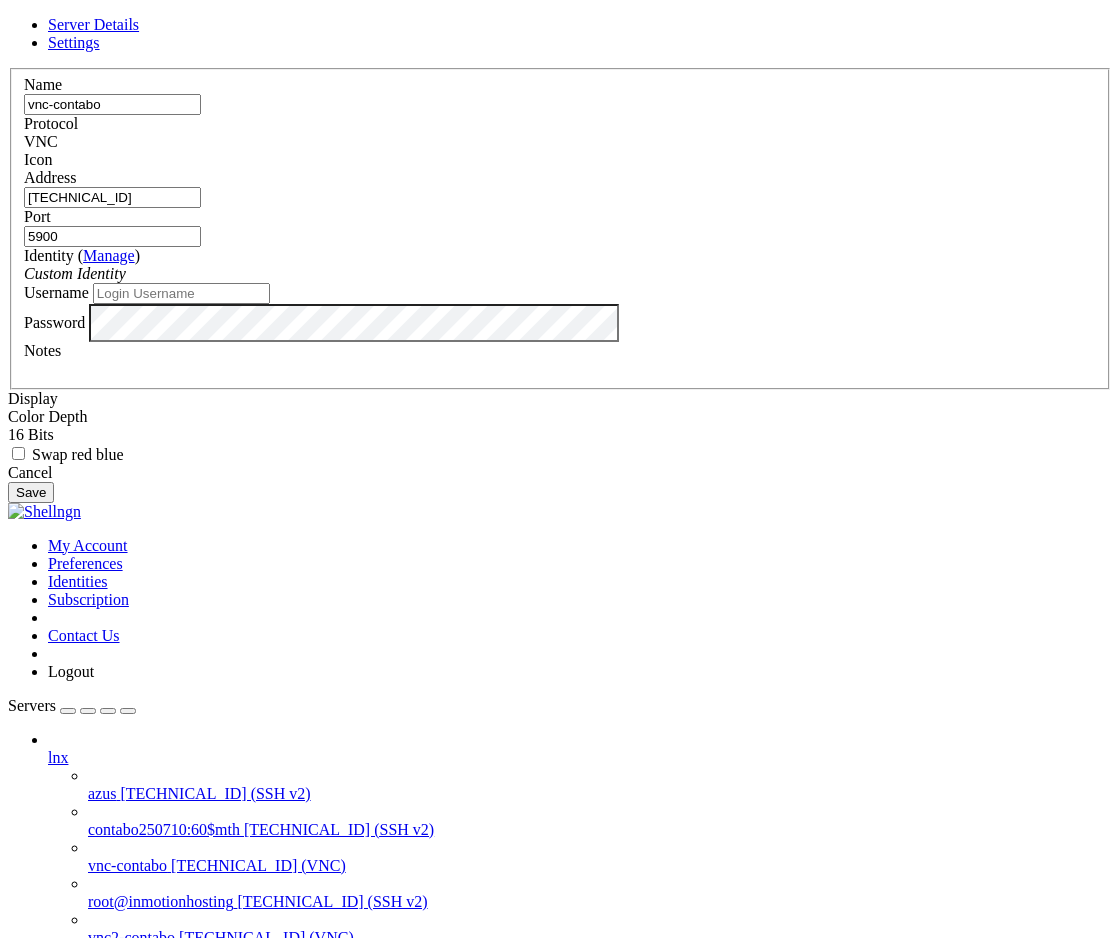 click at bounding box center [560, 369] 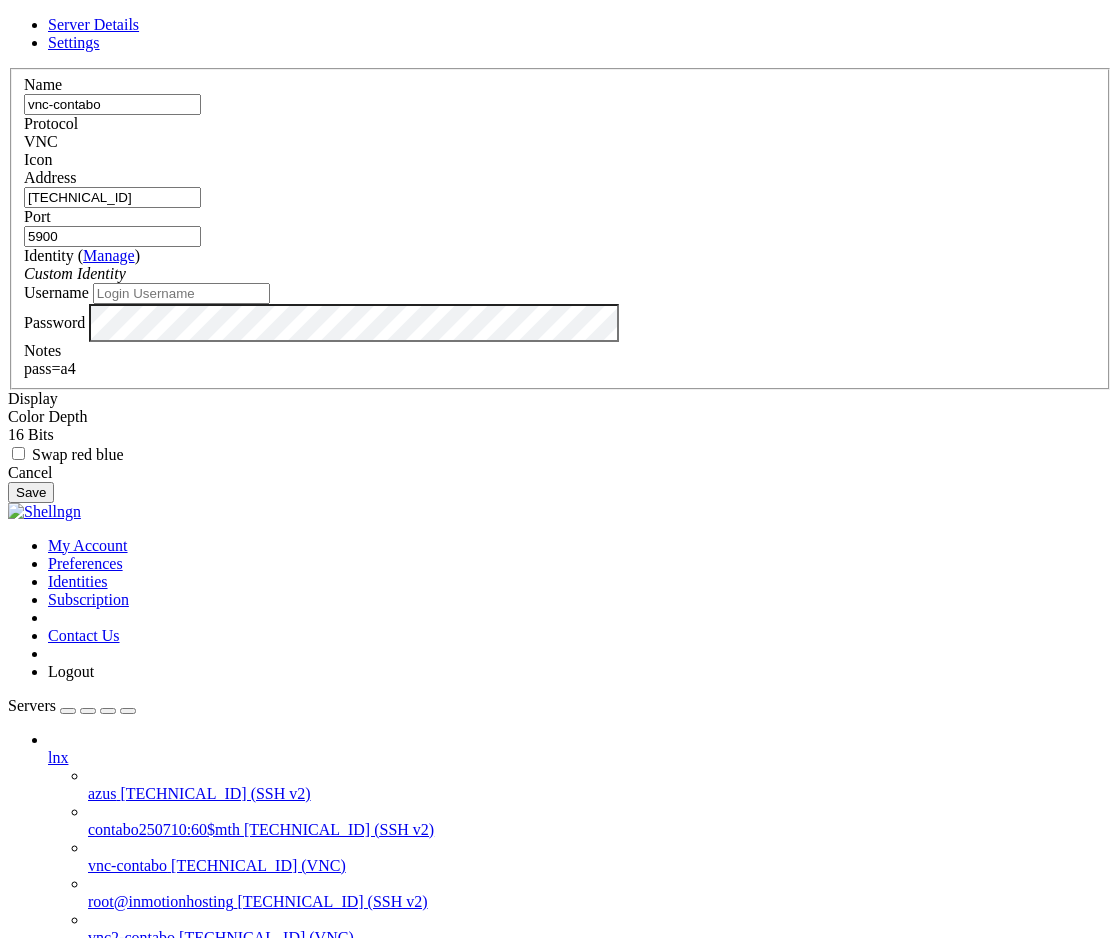 click on "Save" at bounding box center (31, 492) 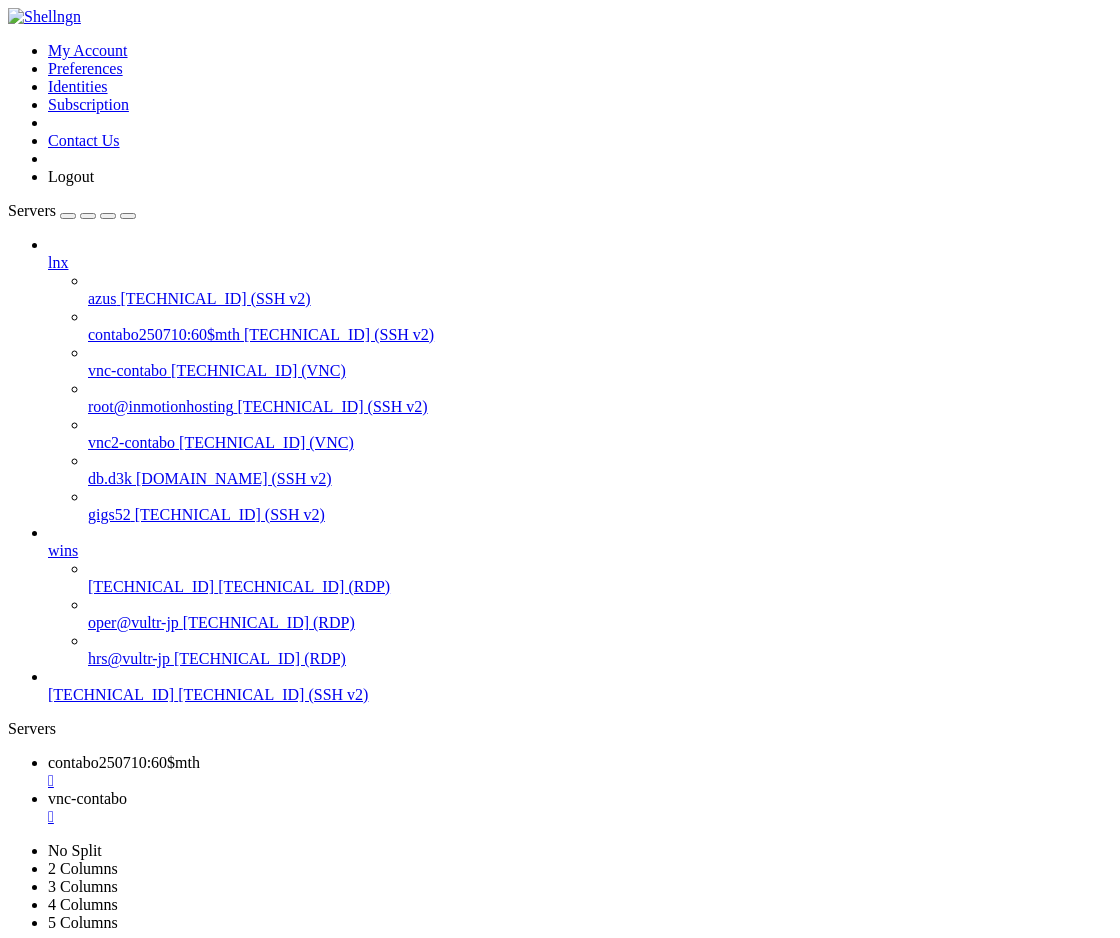 click on "contabo250710:60$mth" at bounding box center (124, 762) 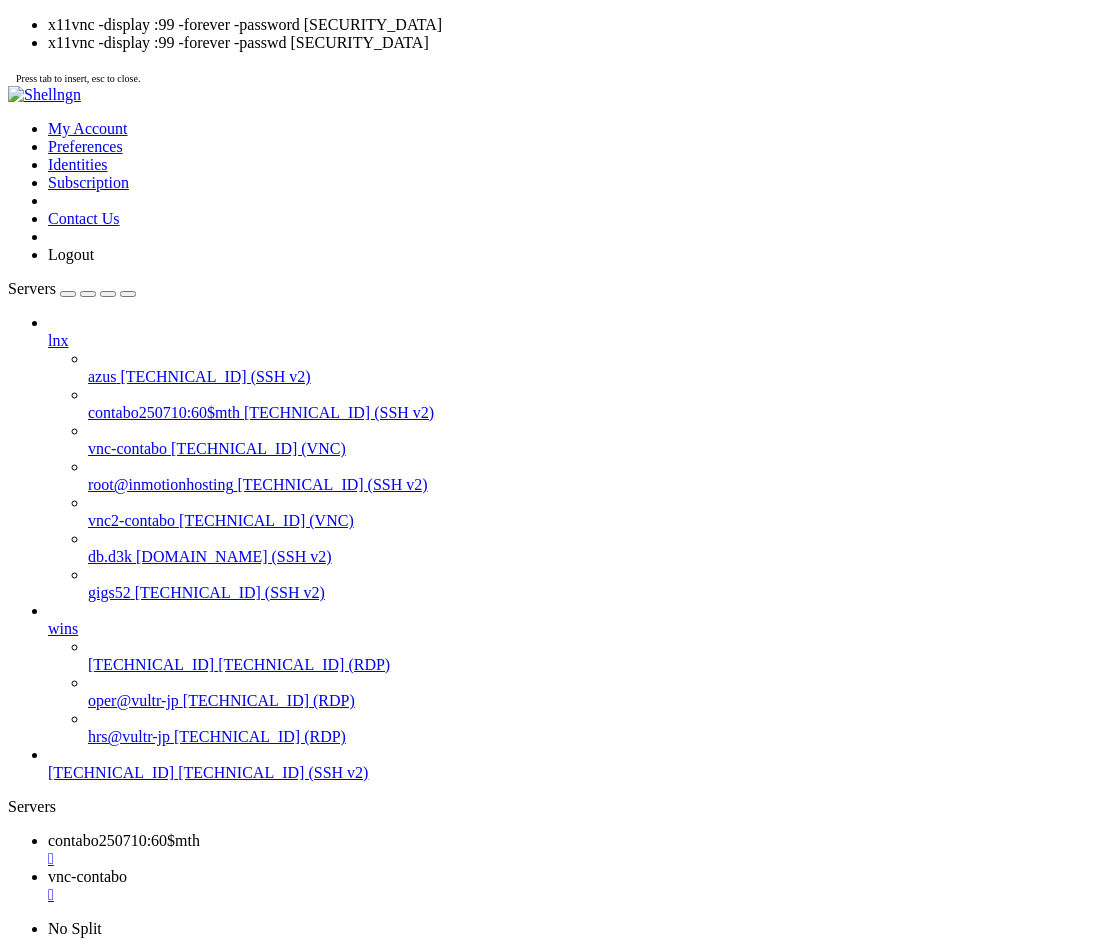 type 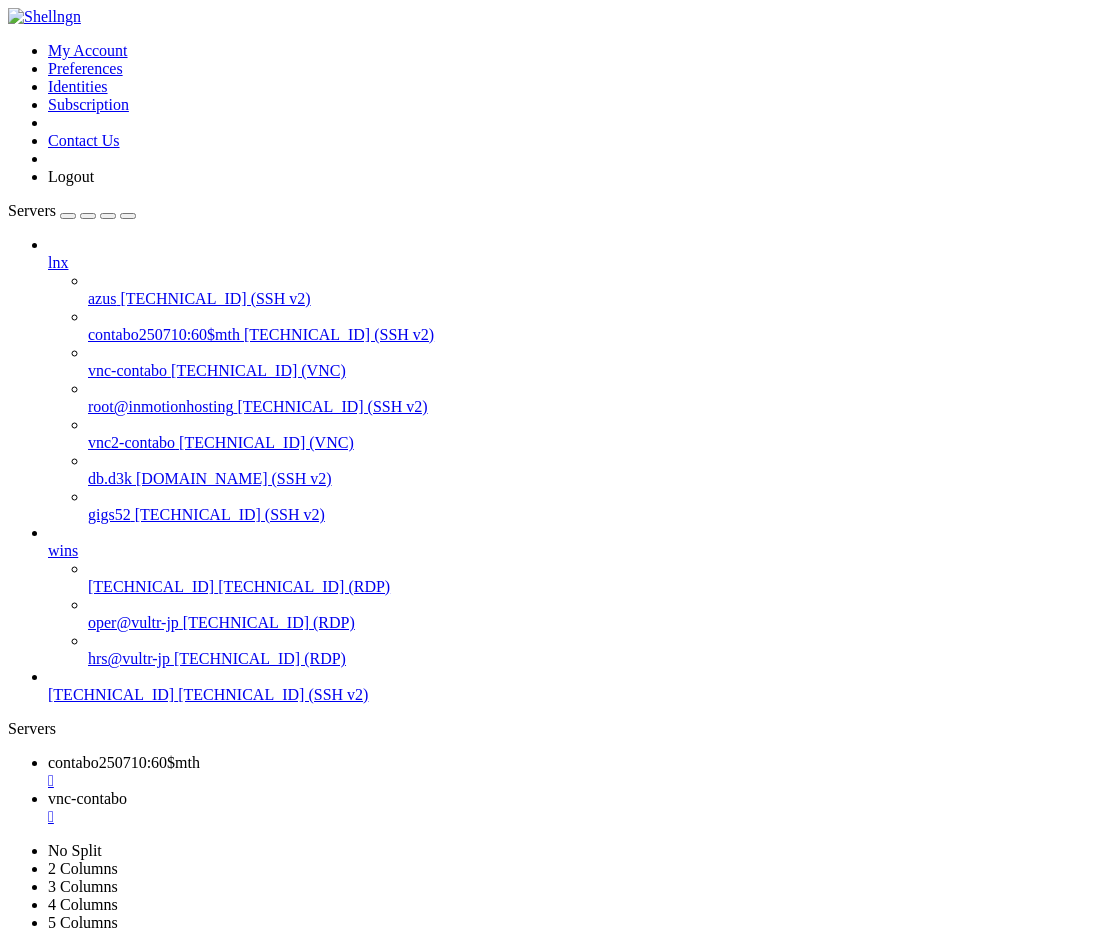 click on "vnc-contabo" at bounding box center (87, 798) 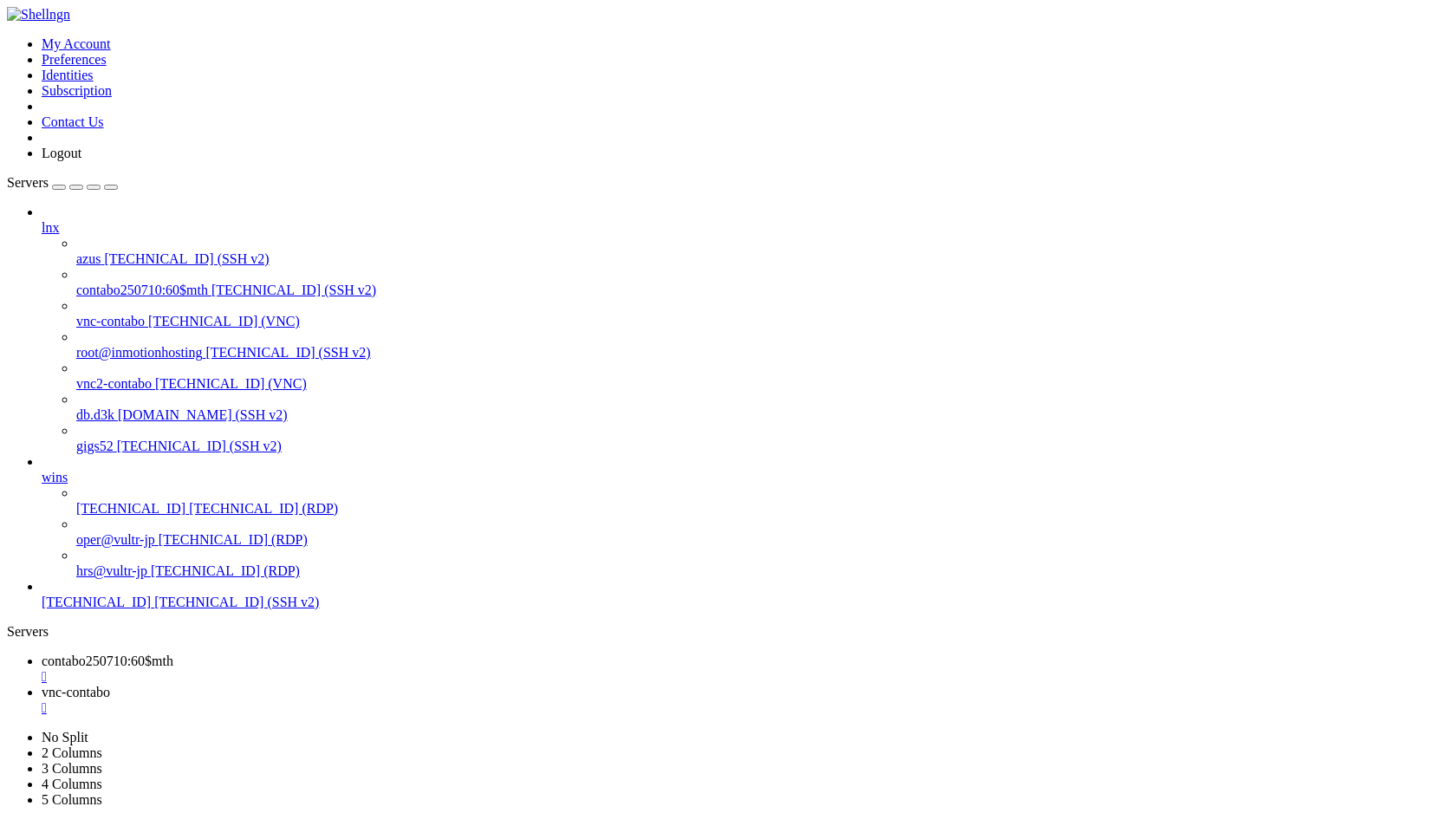 click at bounding box center (724, 2234) 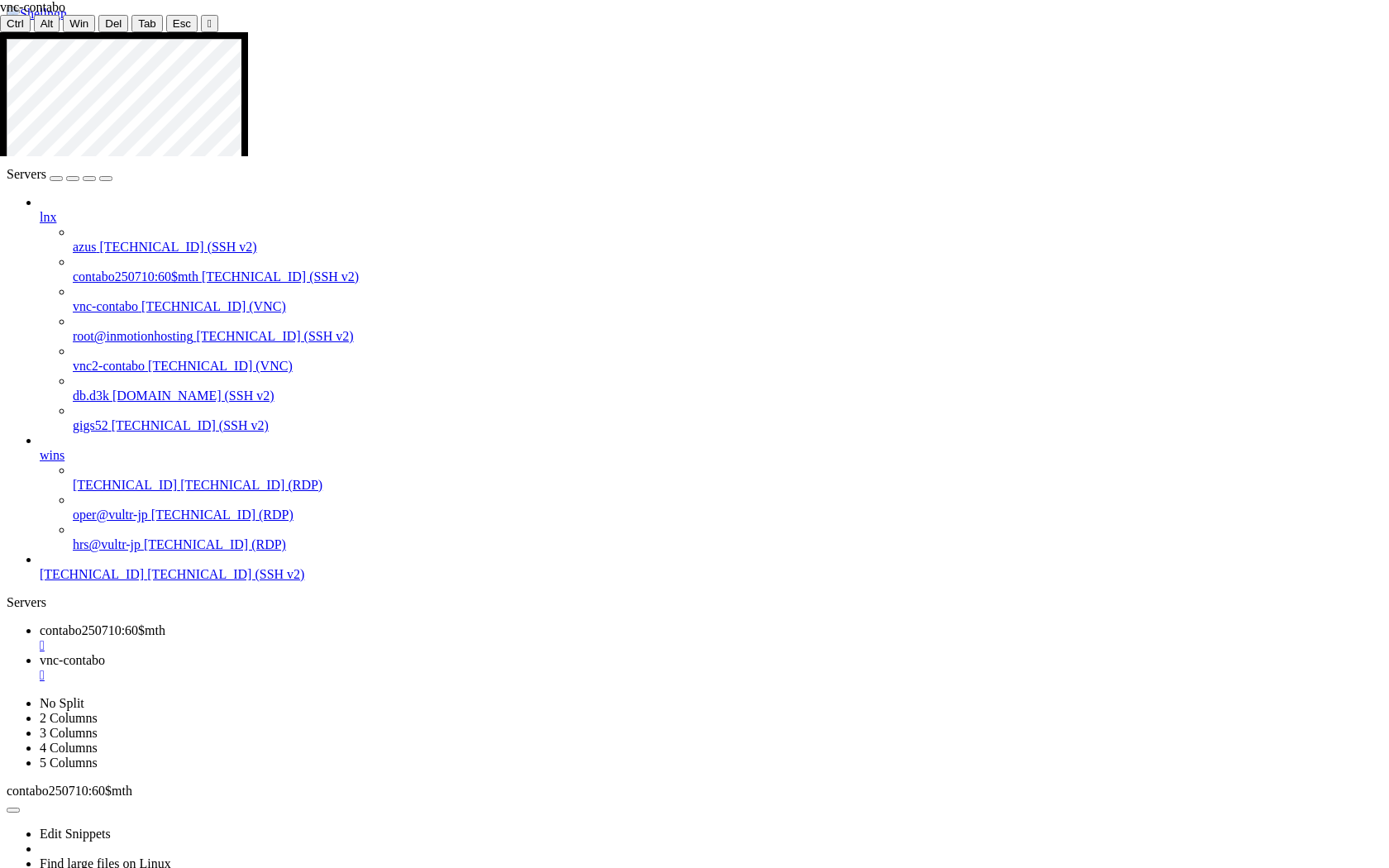 click on "Loading...
My Account
Preferences
Identities
Subscription
Contact Us
Logout
Servers
lnx   azus
20.94.232.169 (SSH v2)
contabo250710:60$mth
173.249.38.84 (SSH v2)
vnc-contabo
173.249.38.84 (VNC)
root@inmotionhosting" at bounding box center [694, 506] 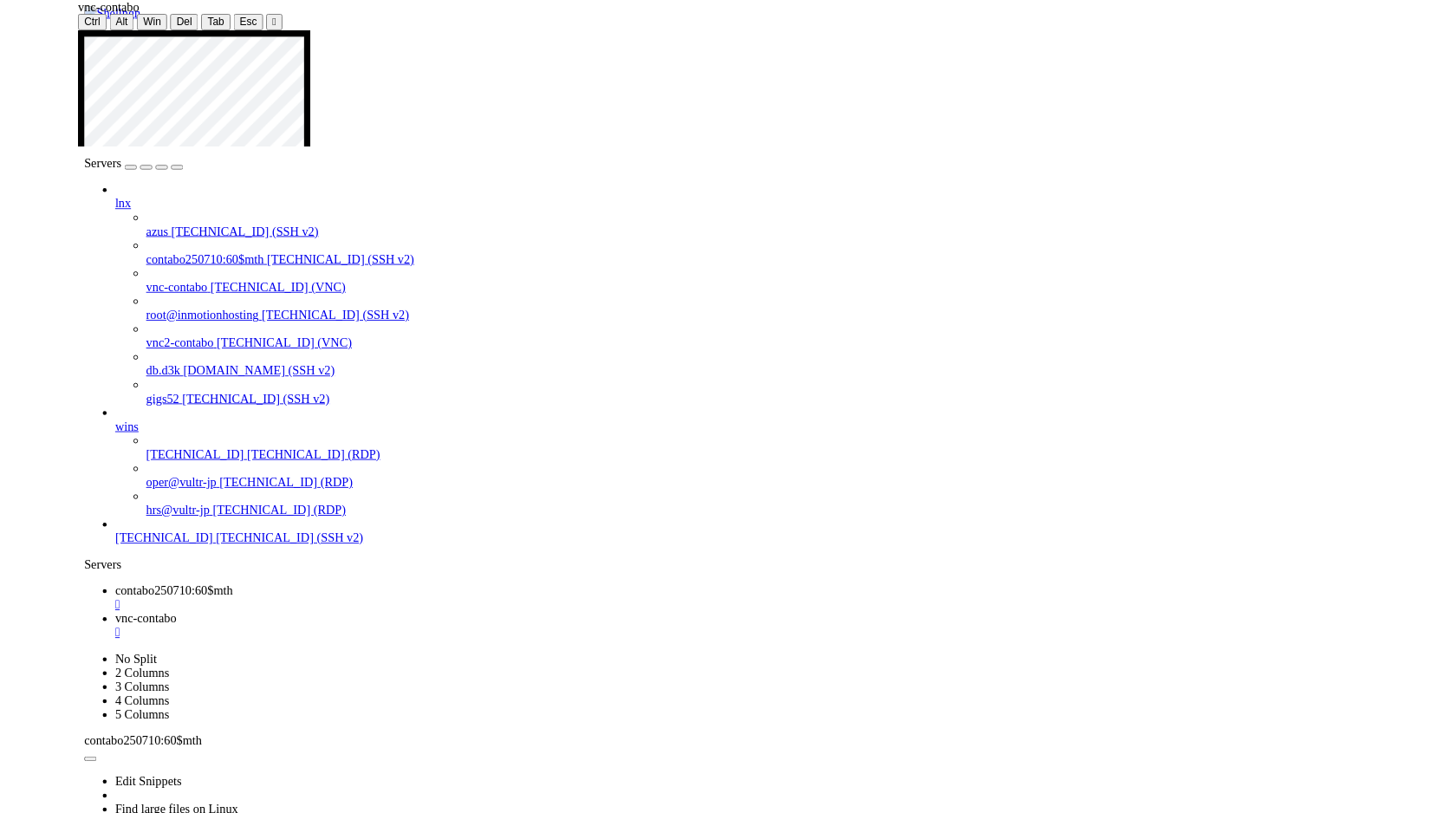 scroll, scrollTop: 101, scrollLeft: 0, axis: vertical 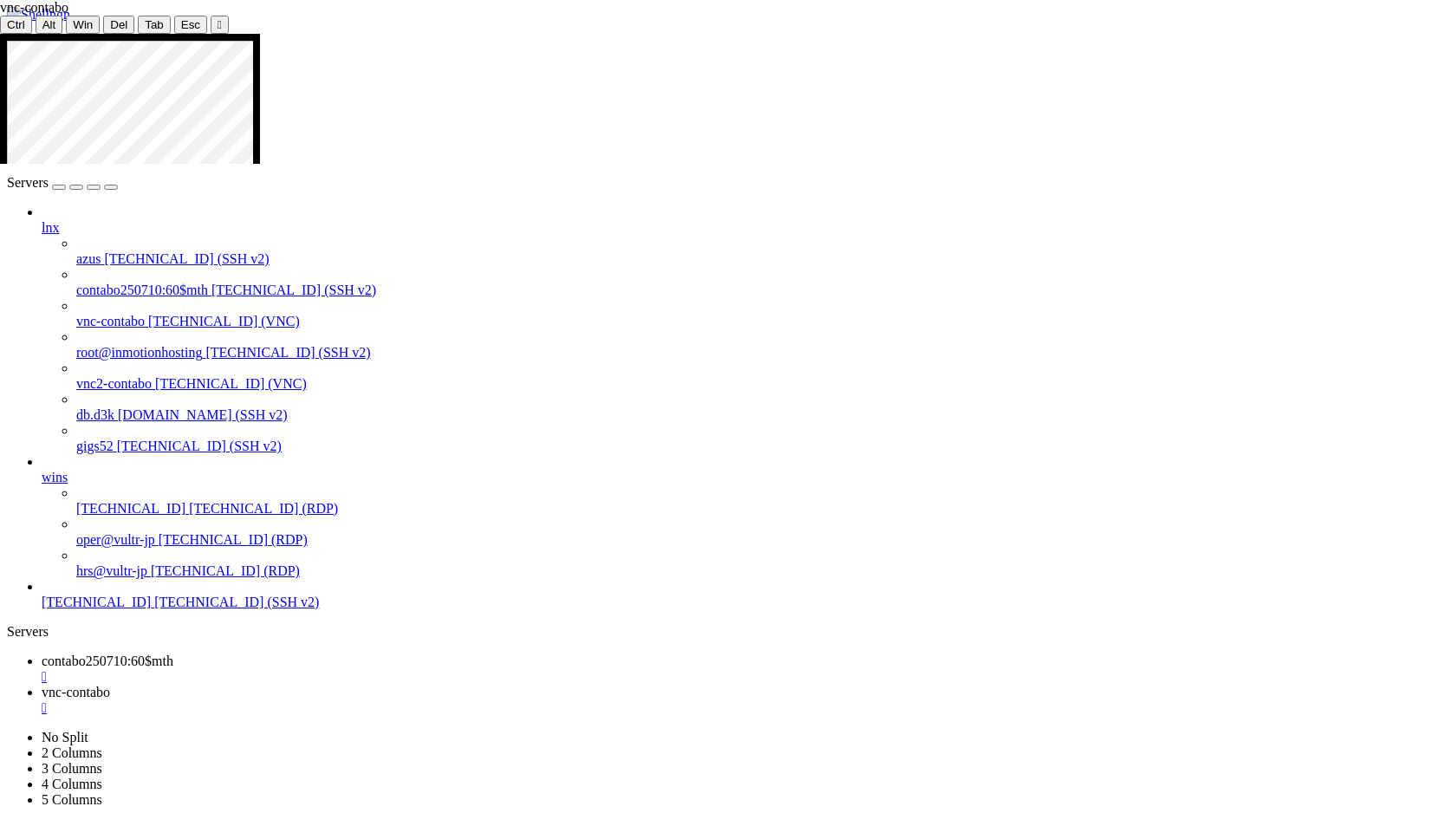 click on "Loading...
My Account
Preferences
Identities
Subscription
Contact Us
Logout
Servers
lnx   azus
20.94.232.169 (SSH v2)
contabo250710:60$mth
173.249.38.84 (SSH v2)
vnc-contabo
173.249.38.84 (VNC)
root@inmotionhosting" at bounding box center [728, 530] 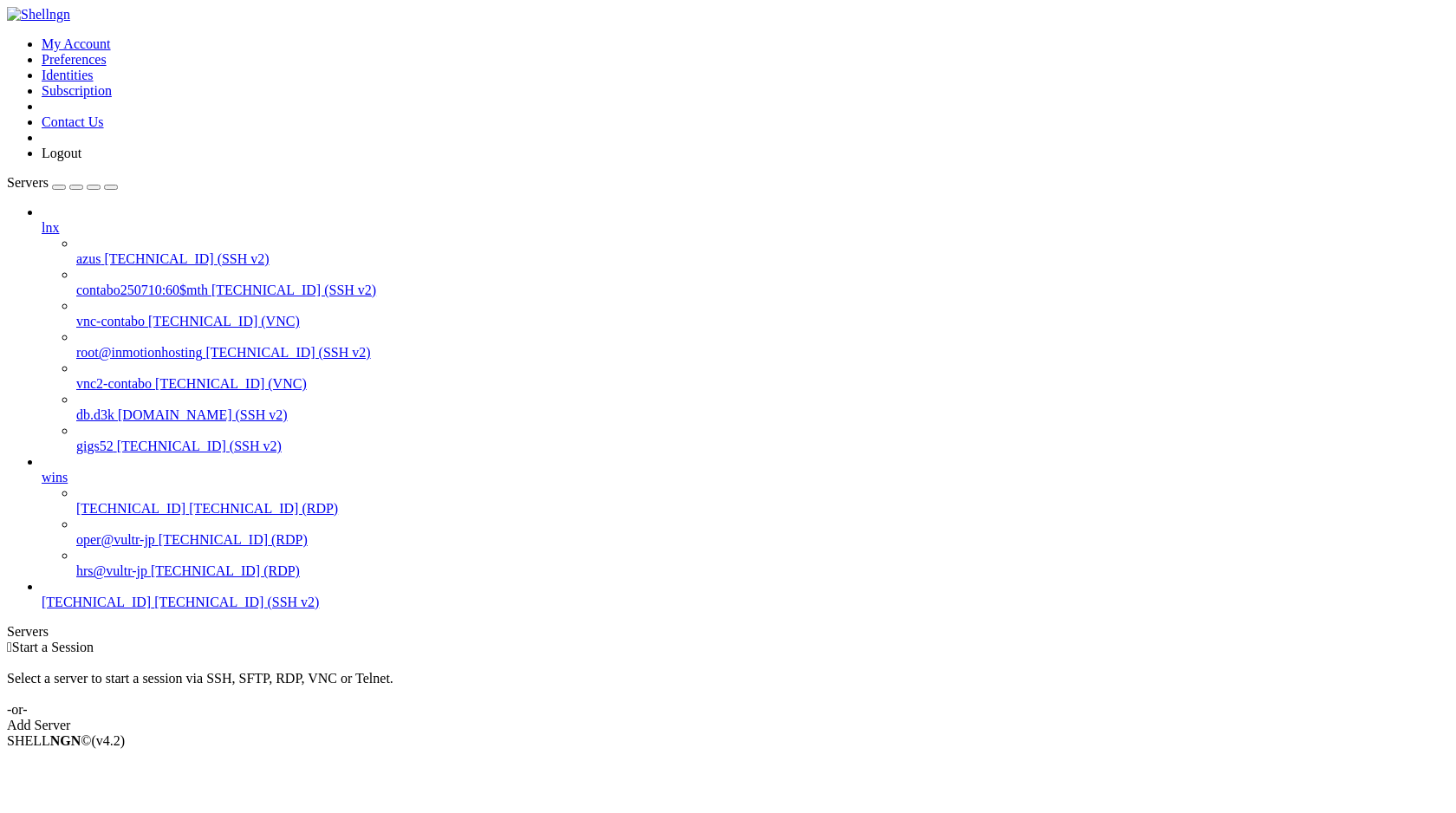 scroll, scrollTop: 0, scrollLeft: 0, axis: both 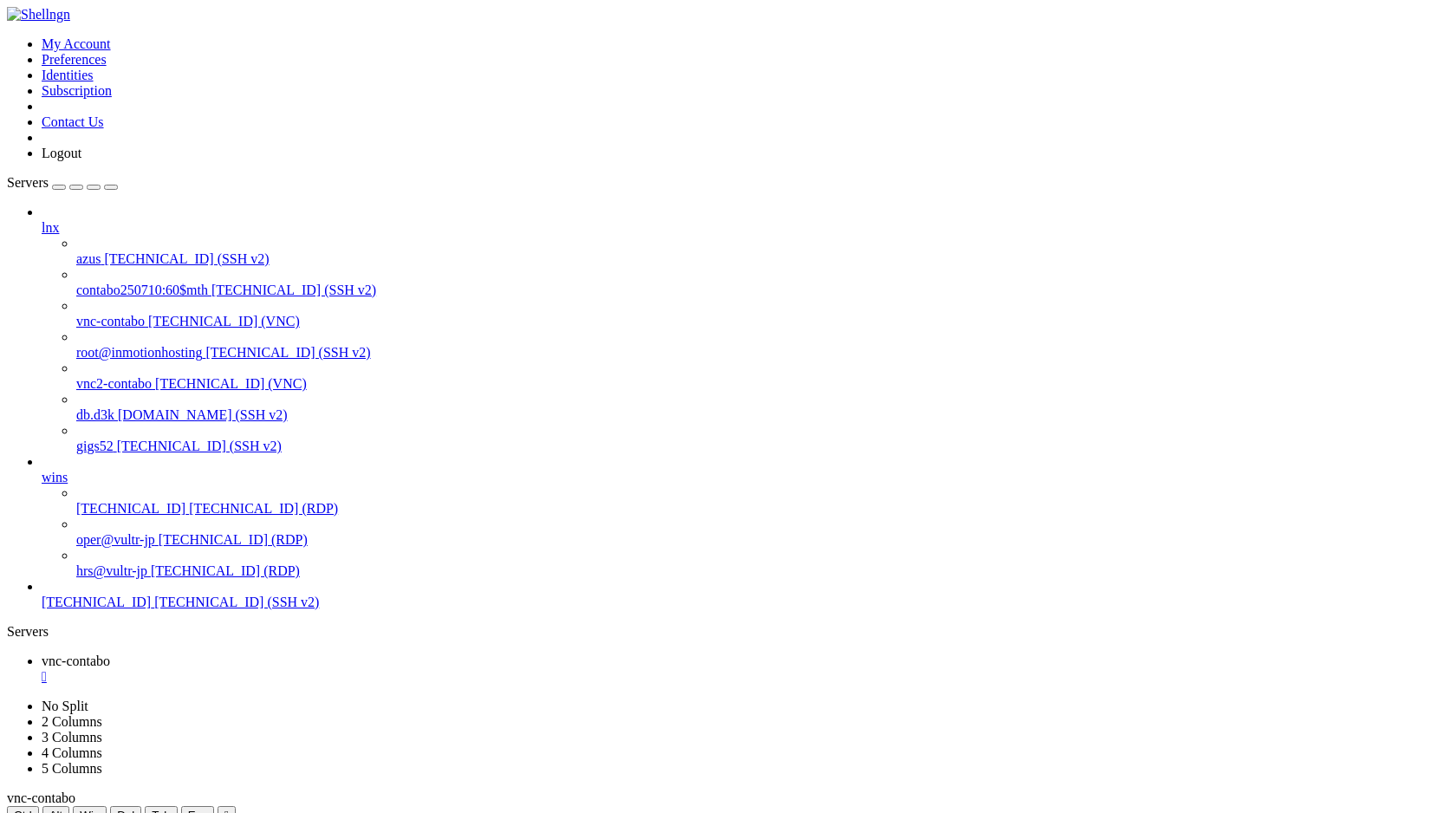 click on "Delete" at bounding box center (60, 1094) 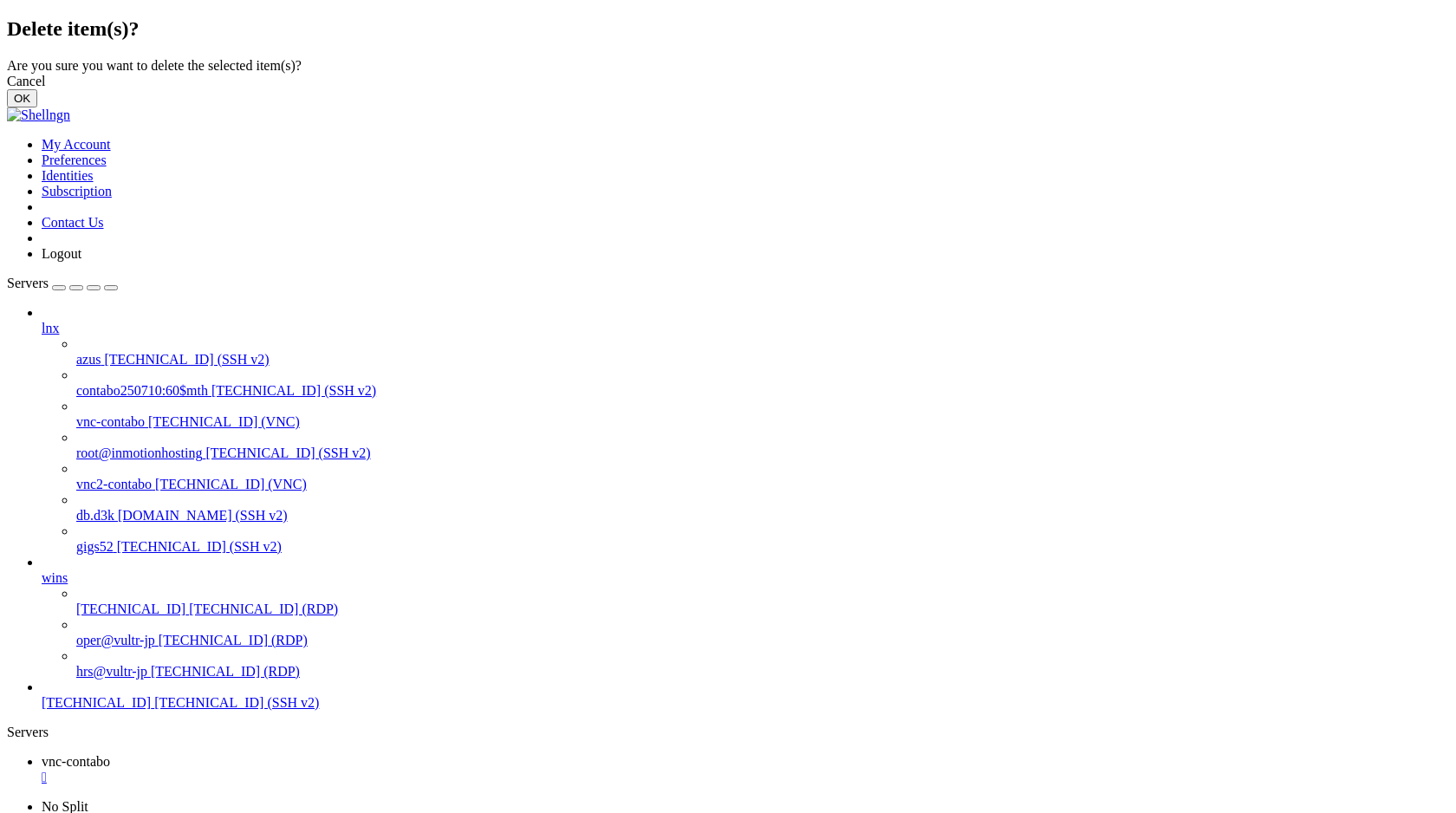 click on "OK" at bounding box center [22, 98] 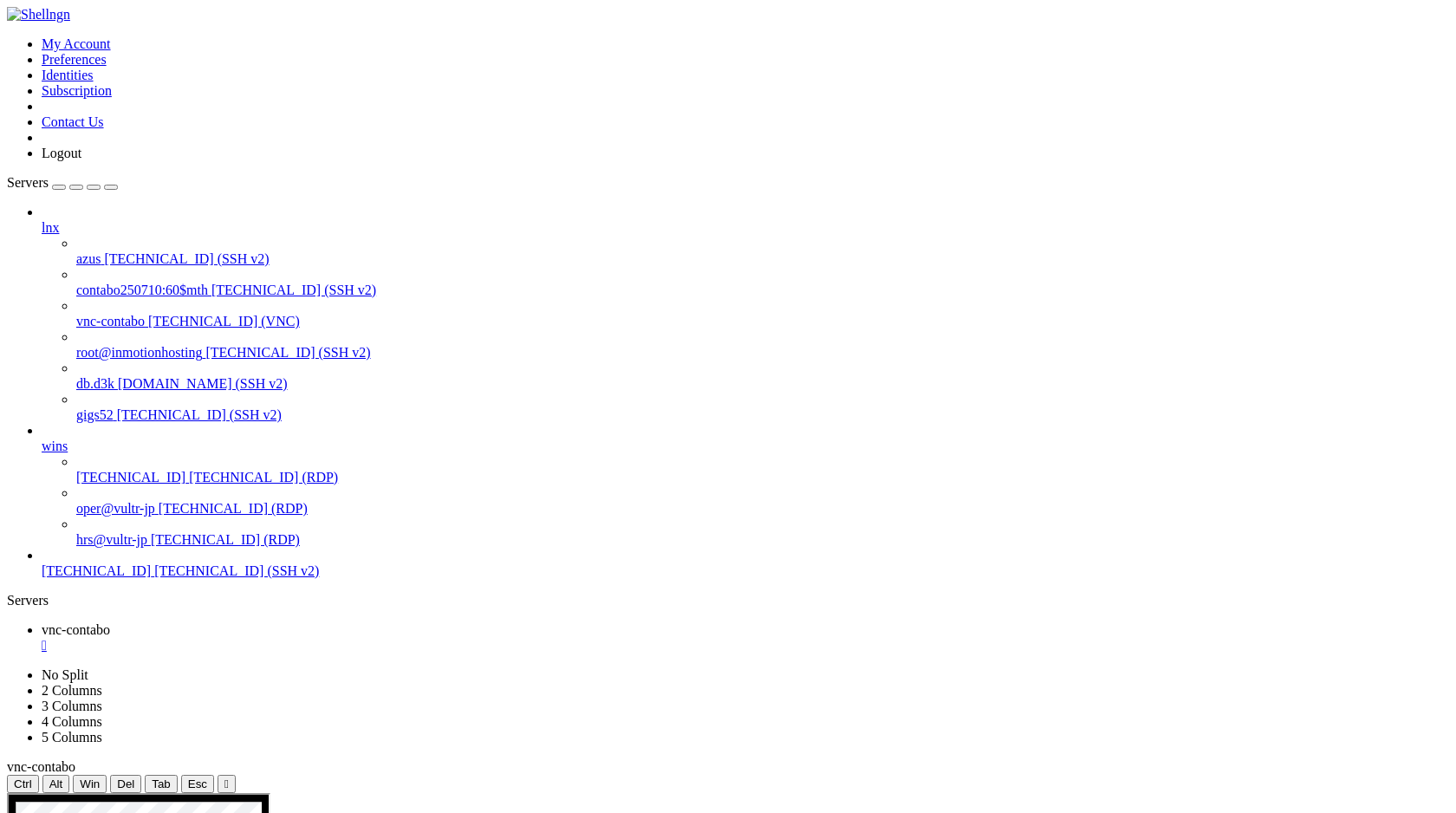 click at bounding box center [575, 1925] 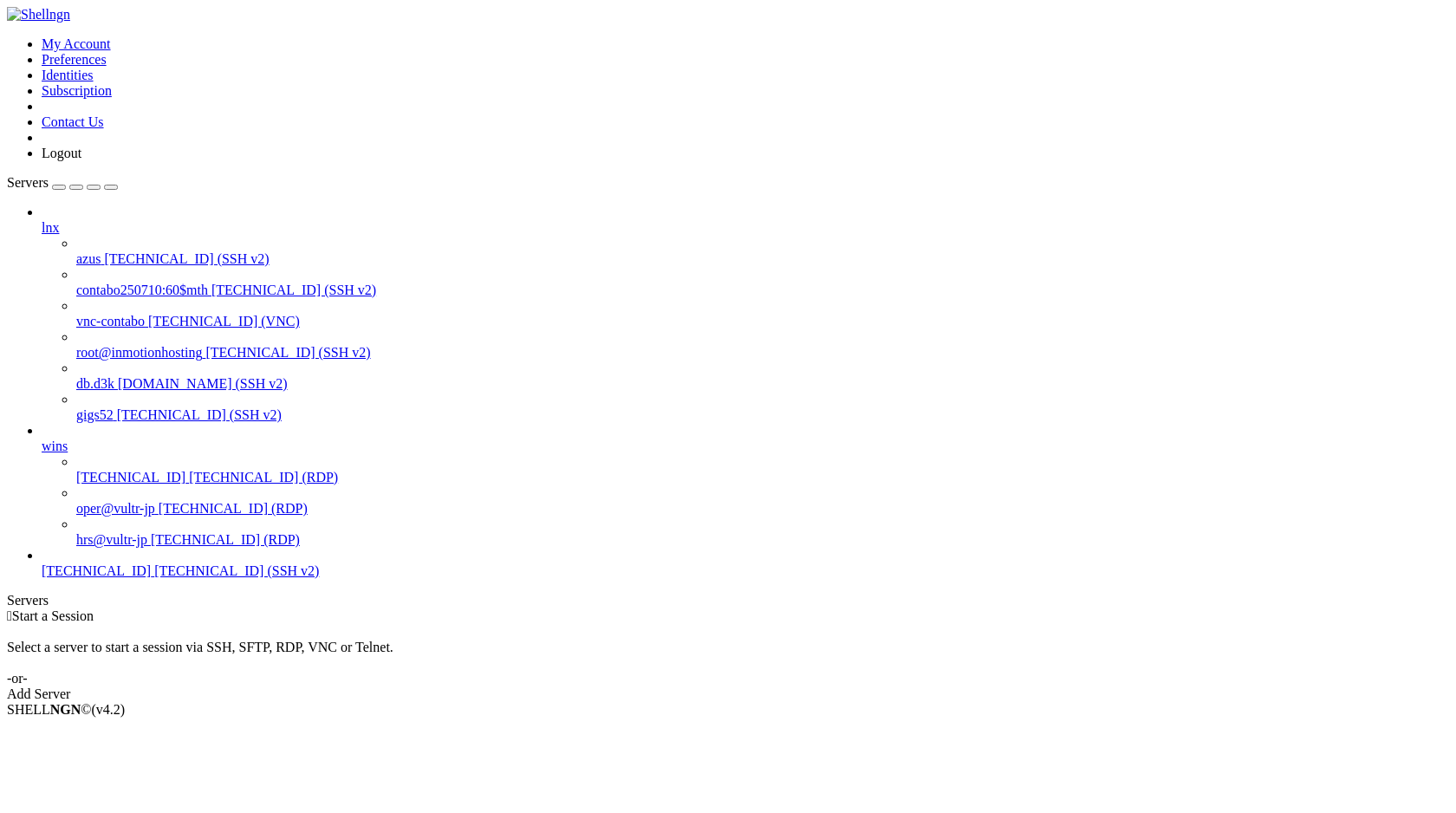 click on "vnc-contabo" at bounding box center [110, 321] 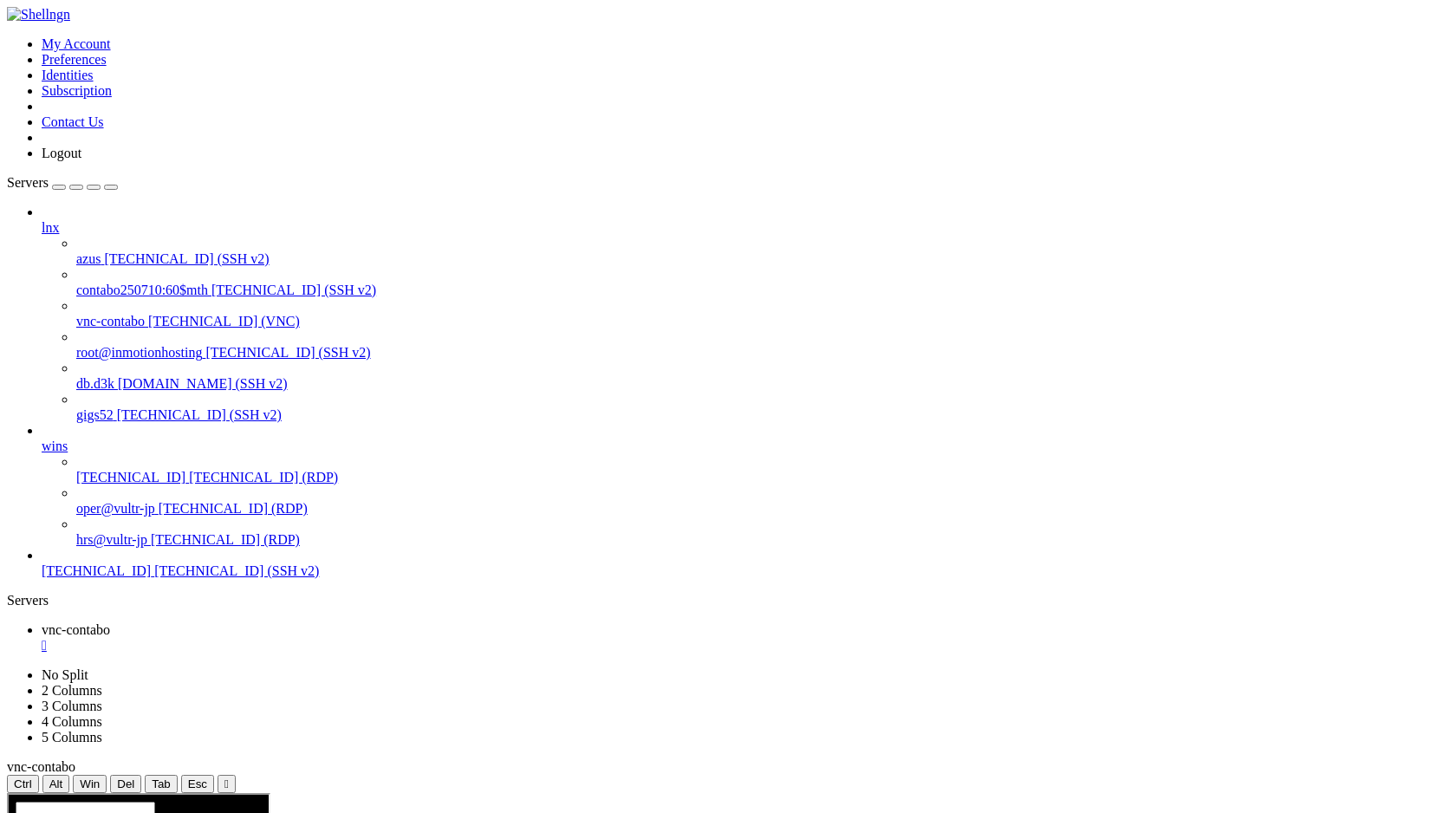 scroll, scrollTop: 0, scrollLeft: 0, axis: both 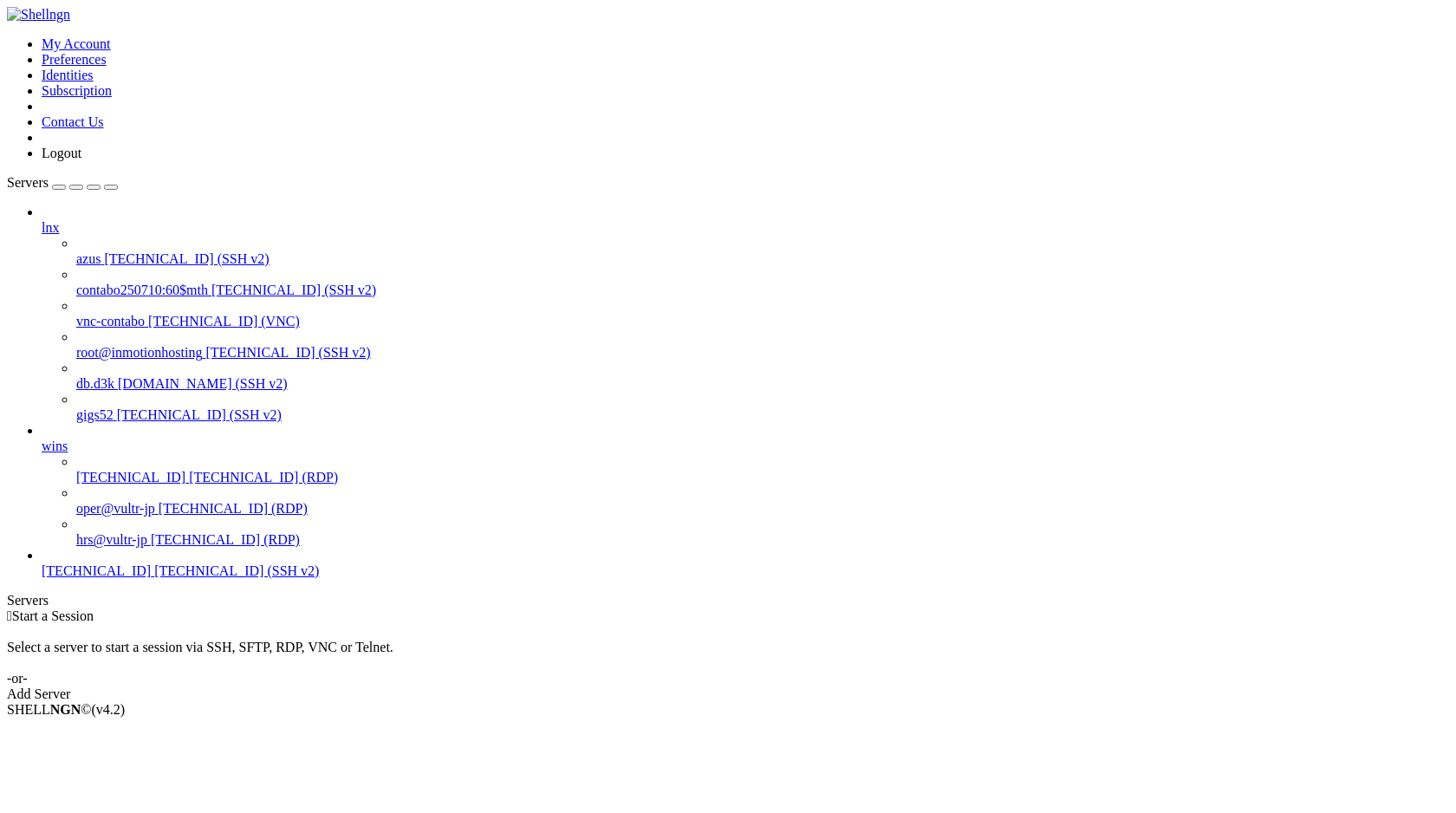 click on "vnc-contabo" at bounding box center (110, 321) 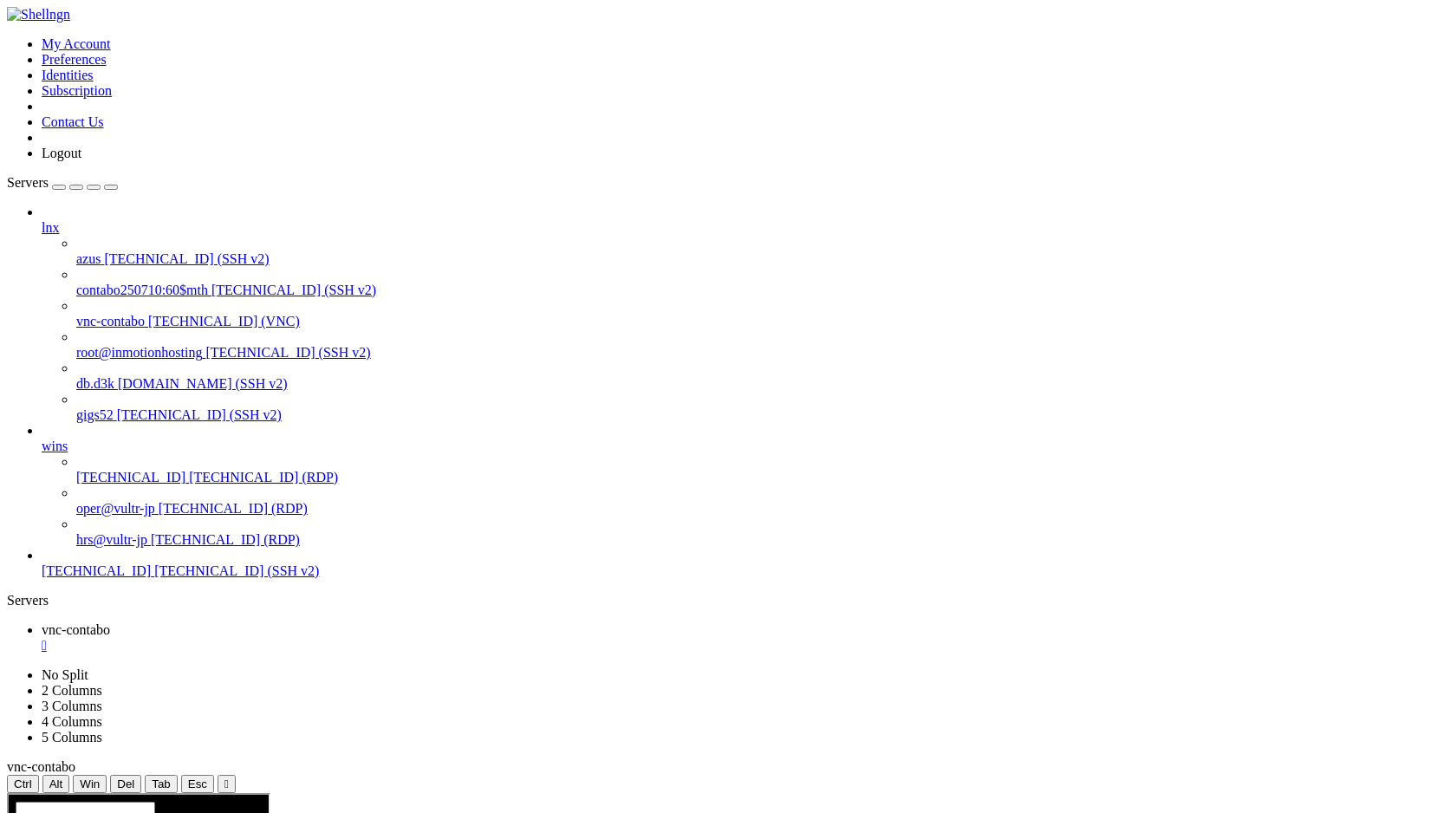 scroll, scrollTop: 0, scrollLeft: 0, axis: both 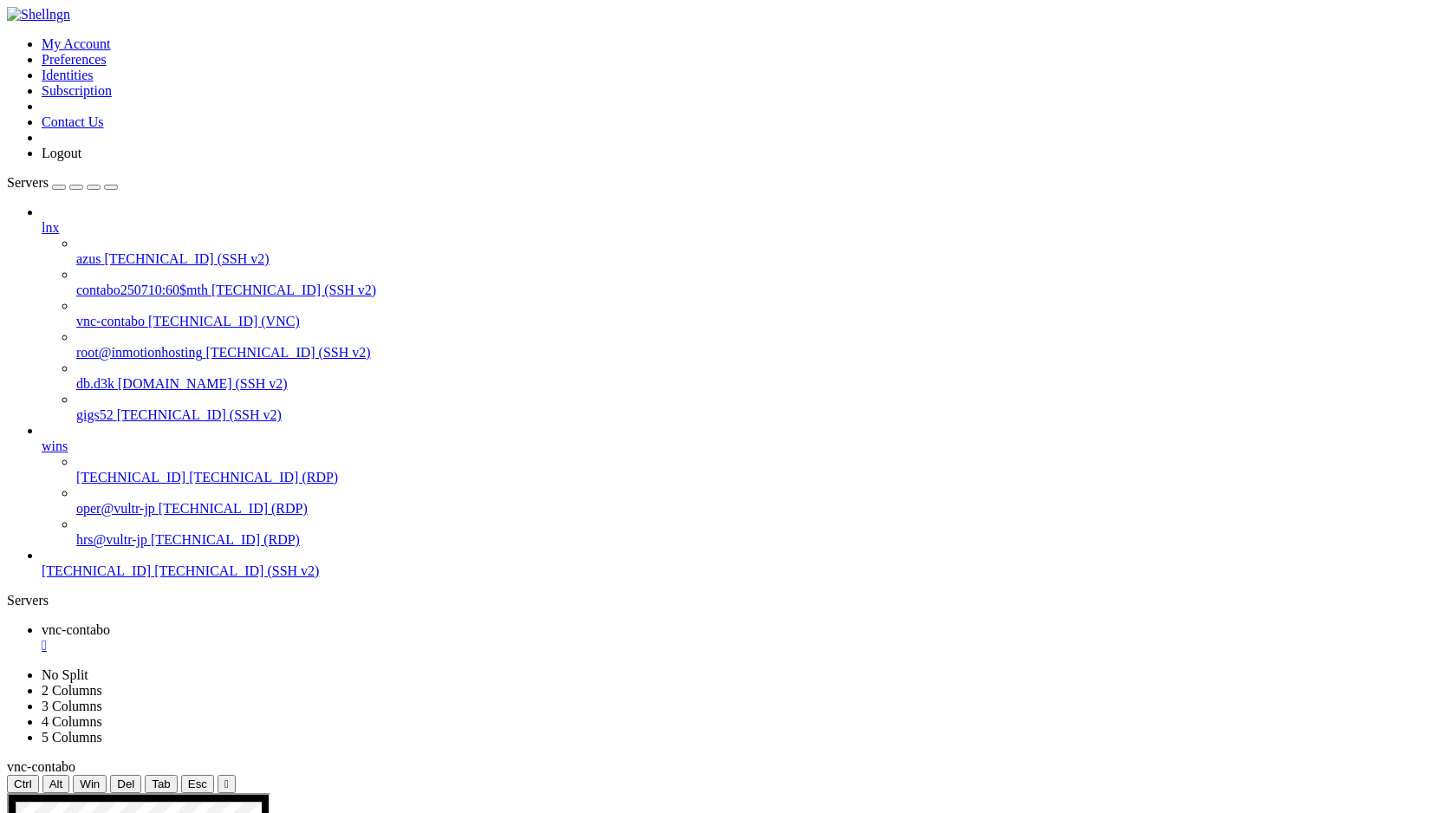 click at bounding box center (575, 1925) 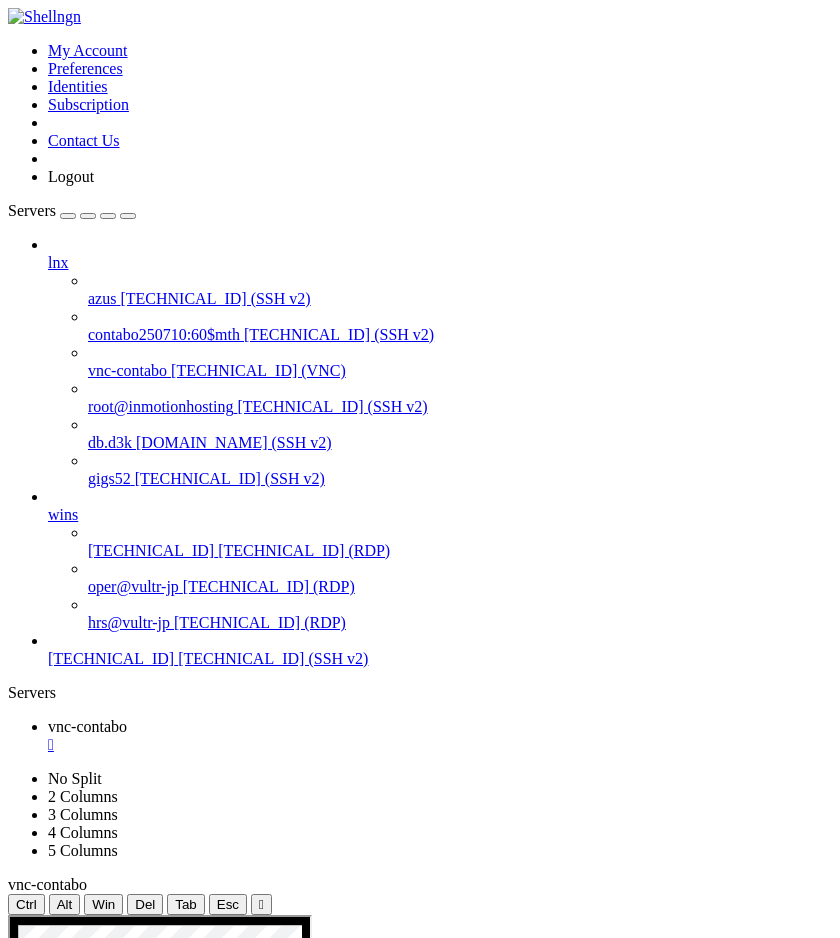 click at bounding box center (311, 1986) 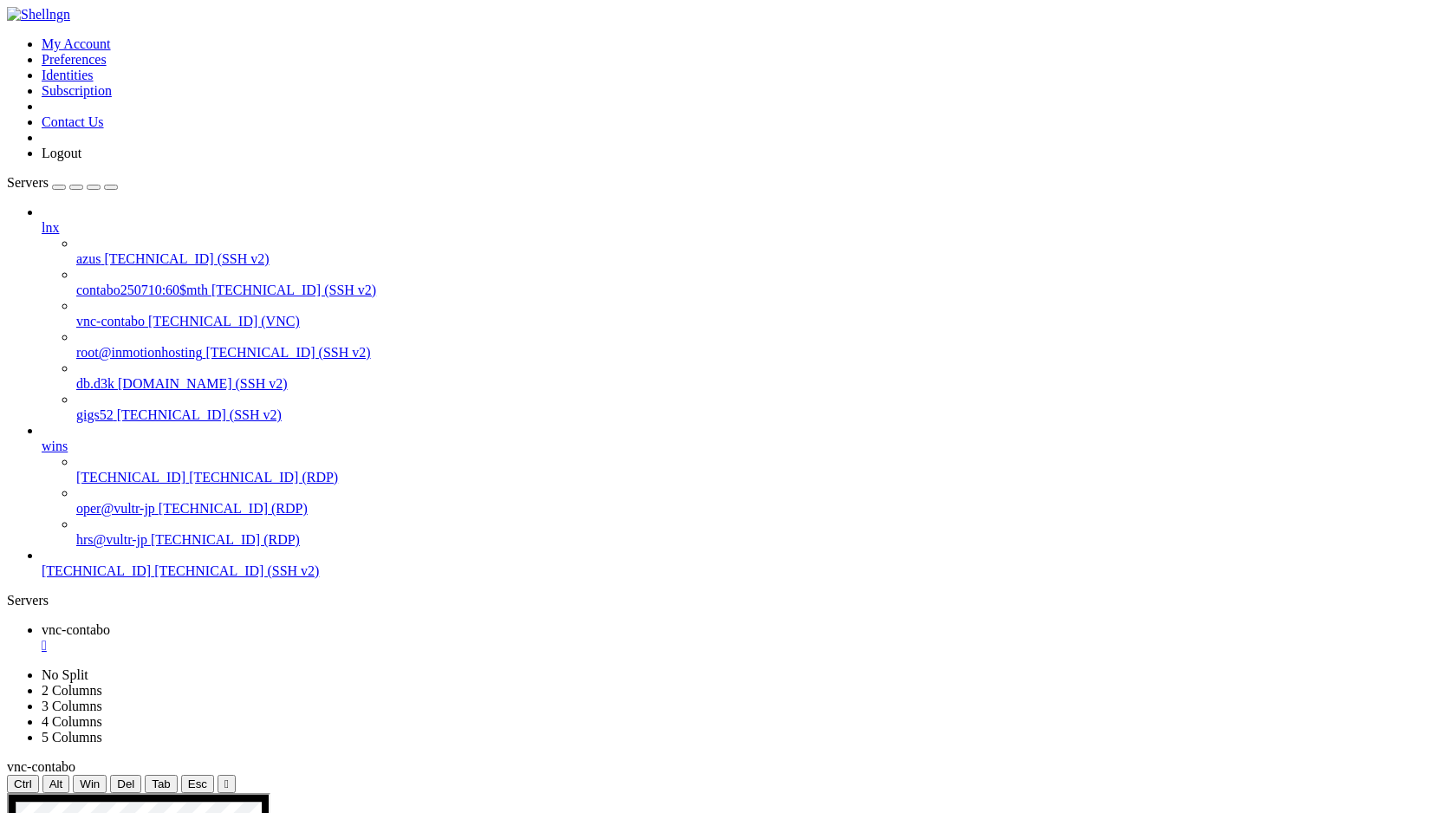 click at bounding box center (575, 1925) 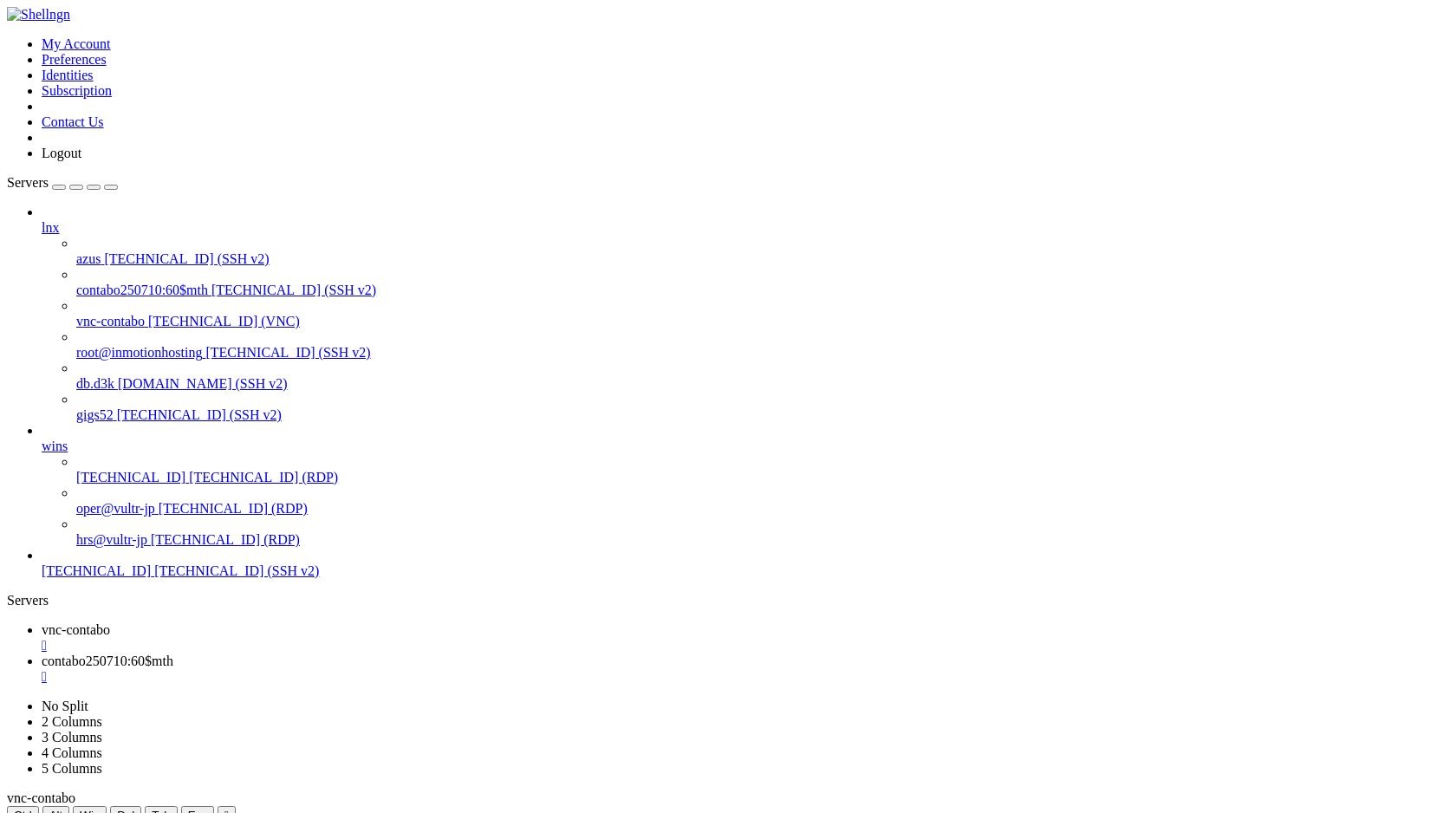 scroll, scrollTop: 0, scrollLeft: 0, axis: both 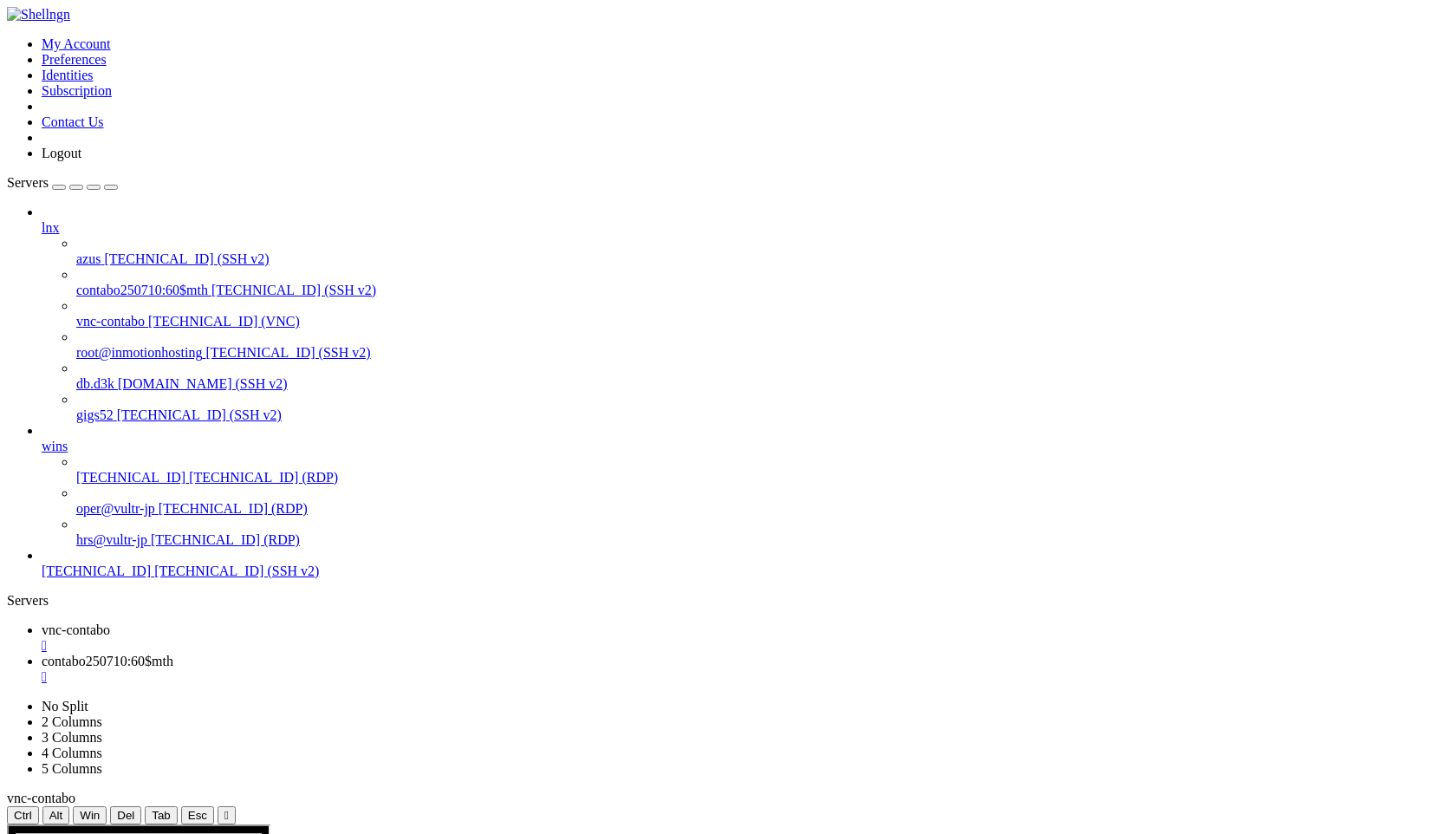 click on "contabo250710:60$mth" at bounding box center [107, 661] 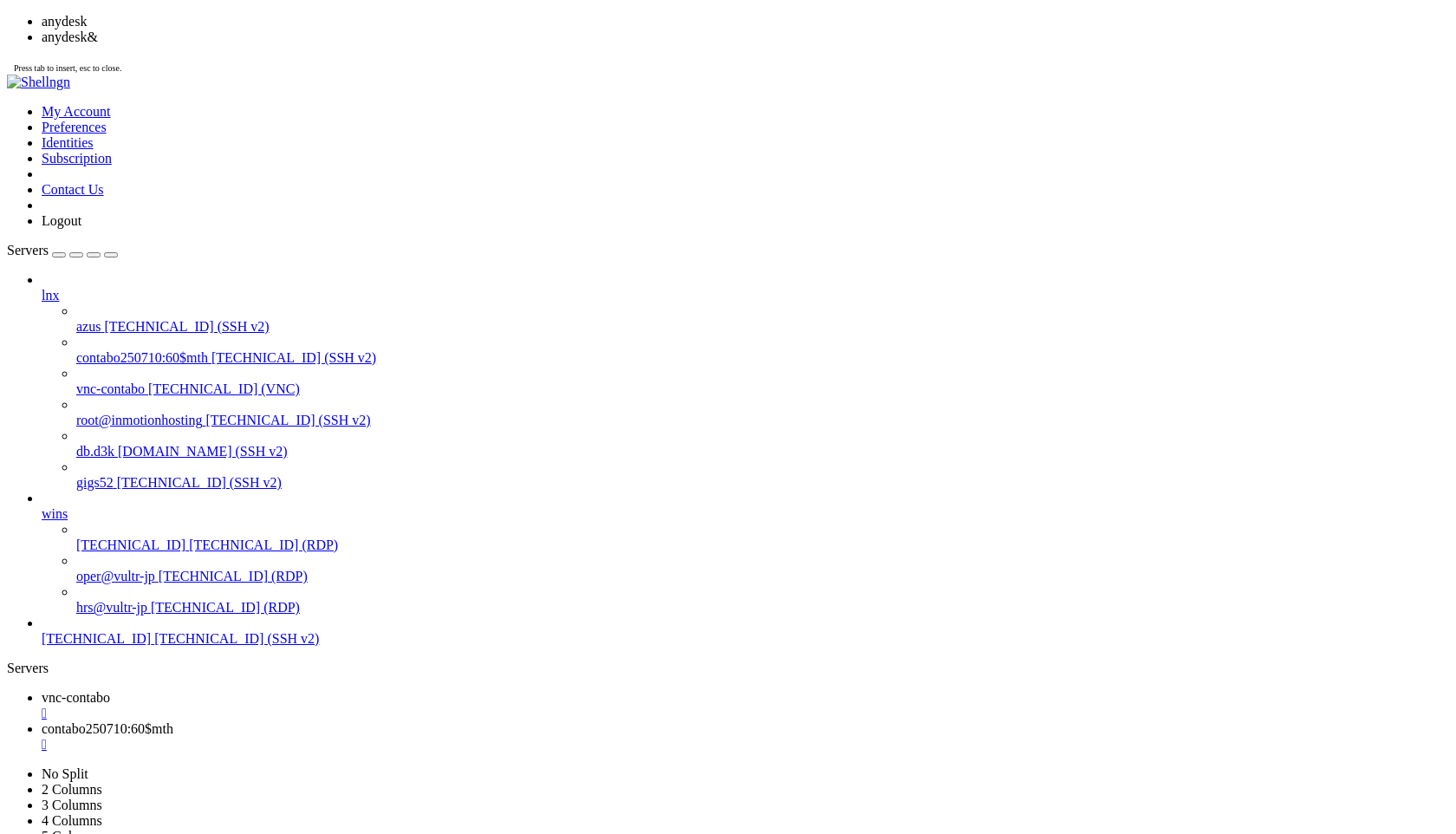 scroll, scrollTop: 2206, scrollLeft: 0, axis: vertical 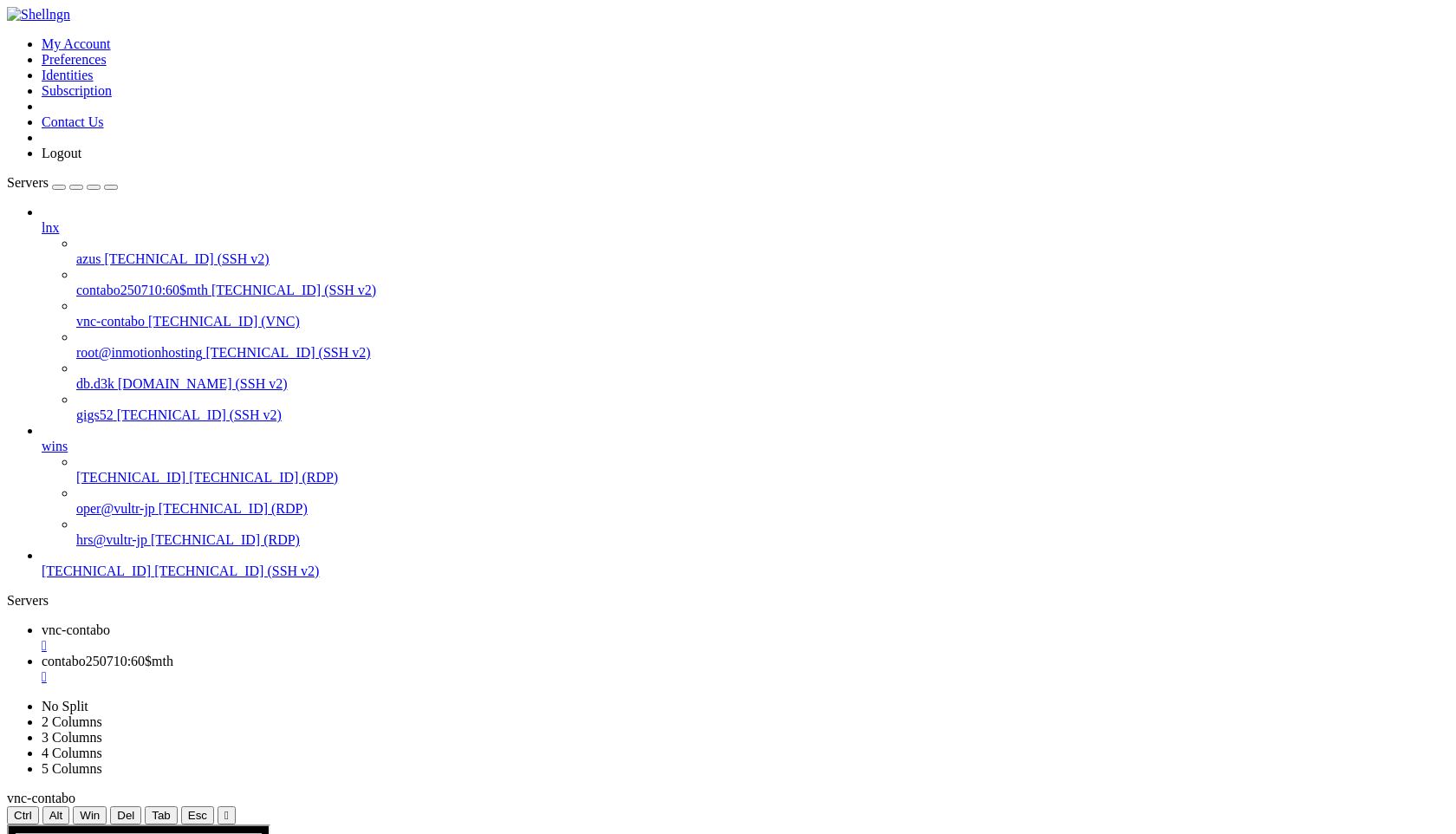 click on "vnc-contabo" at bounding box center [75, 629] 